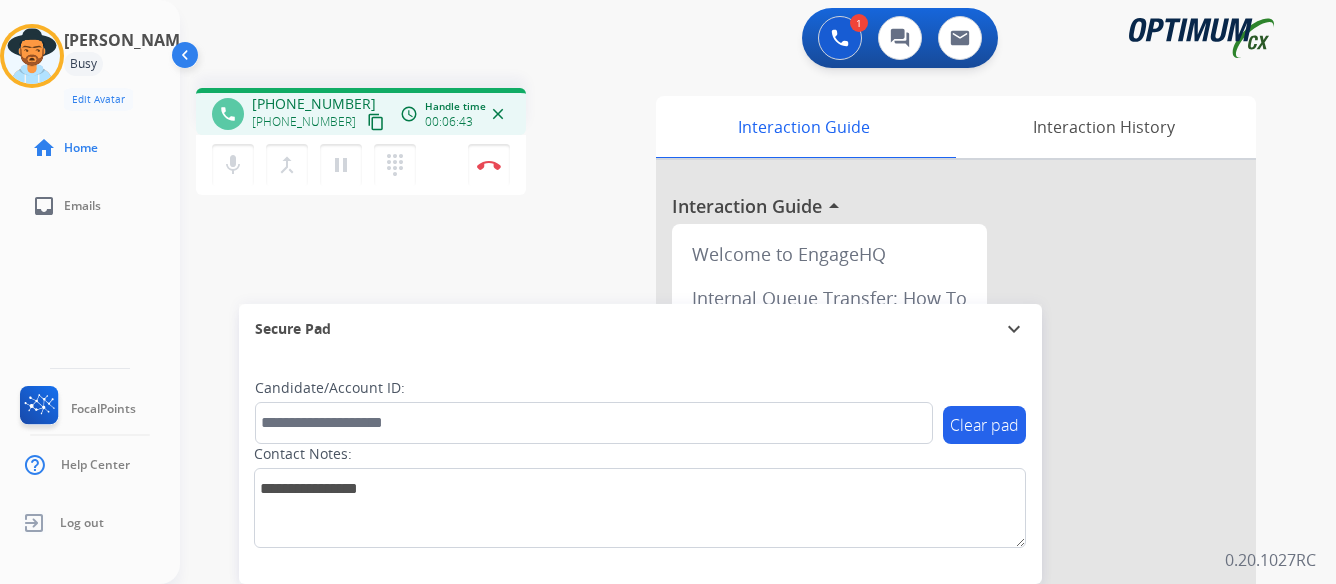 scroll, scrollTop: 0, scrollLeft: 0, axis: both 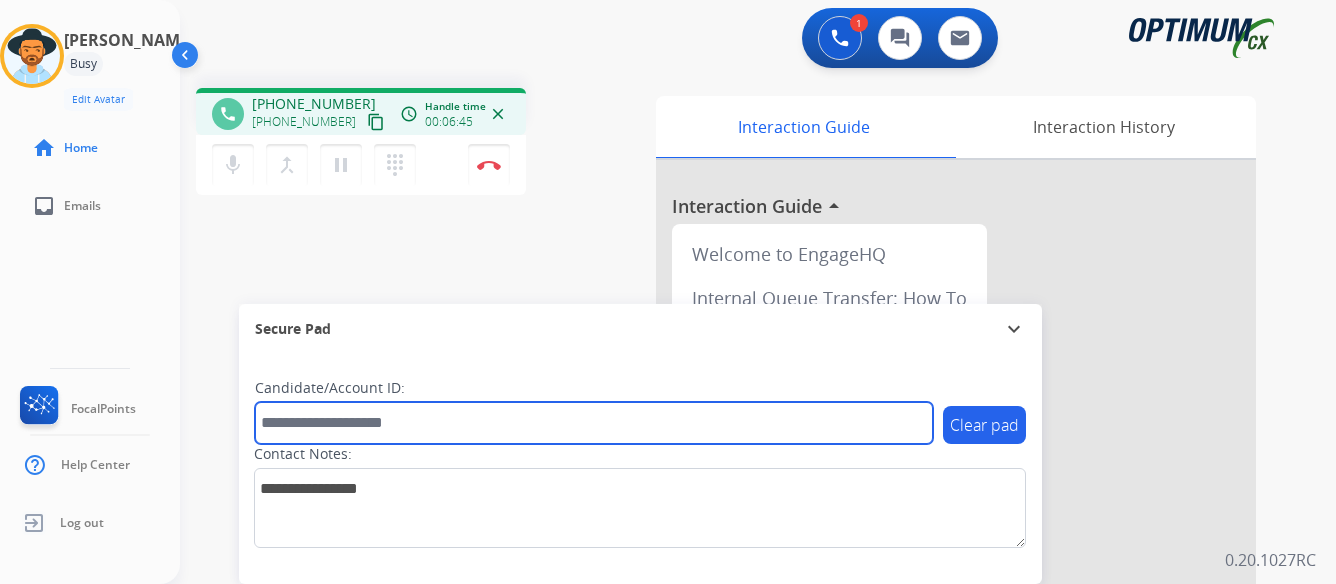 paste on "*******" 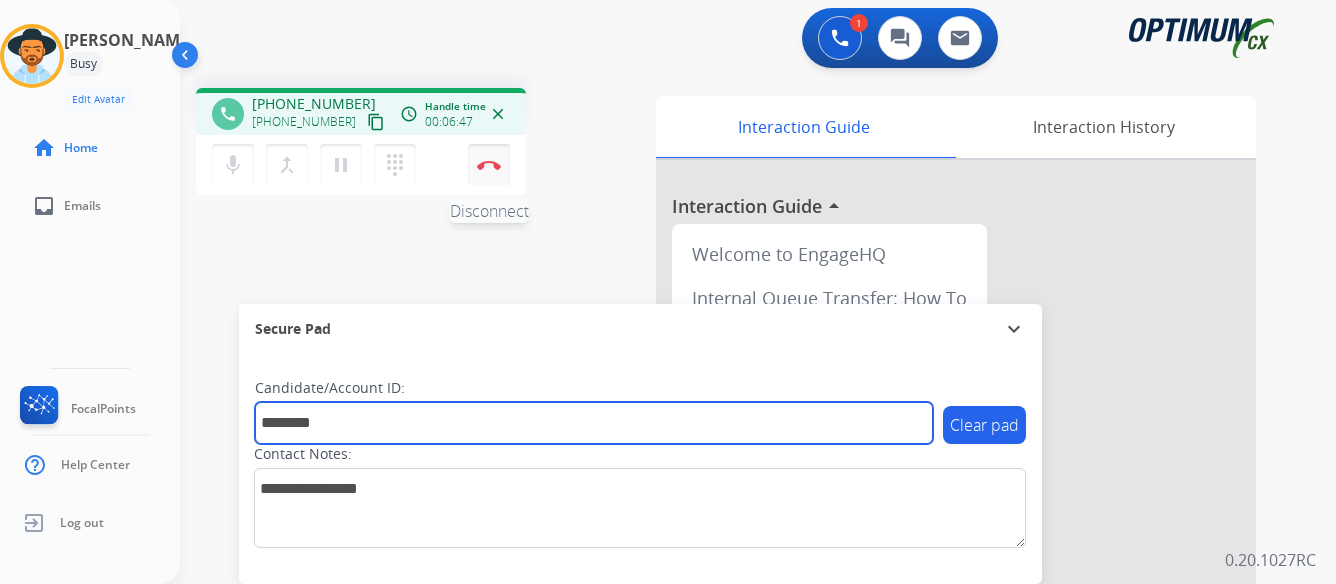 type on "*******" 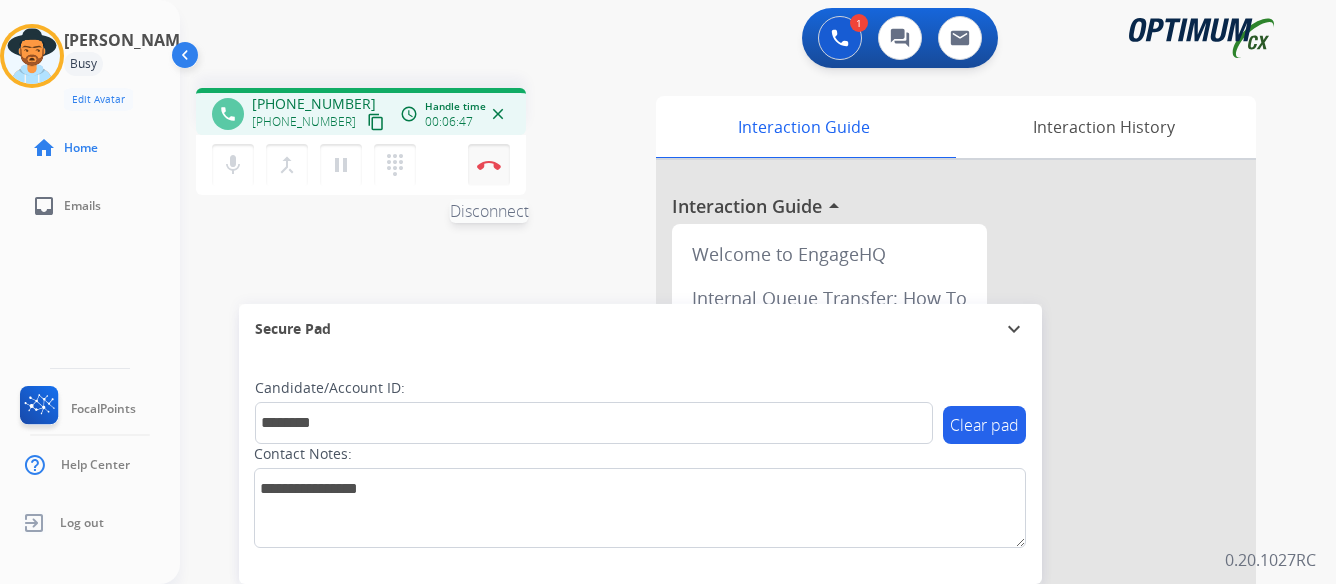 click at bounding box center (489, 165) 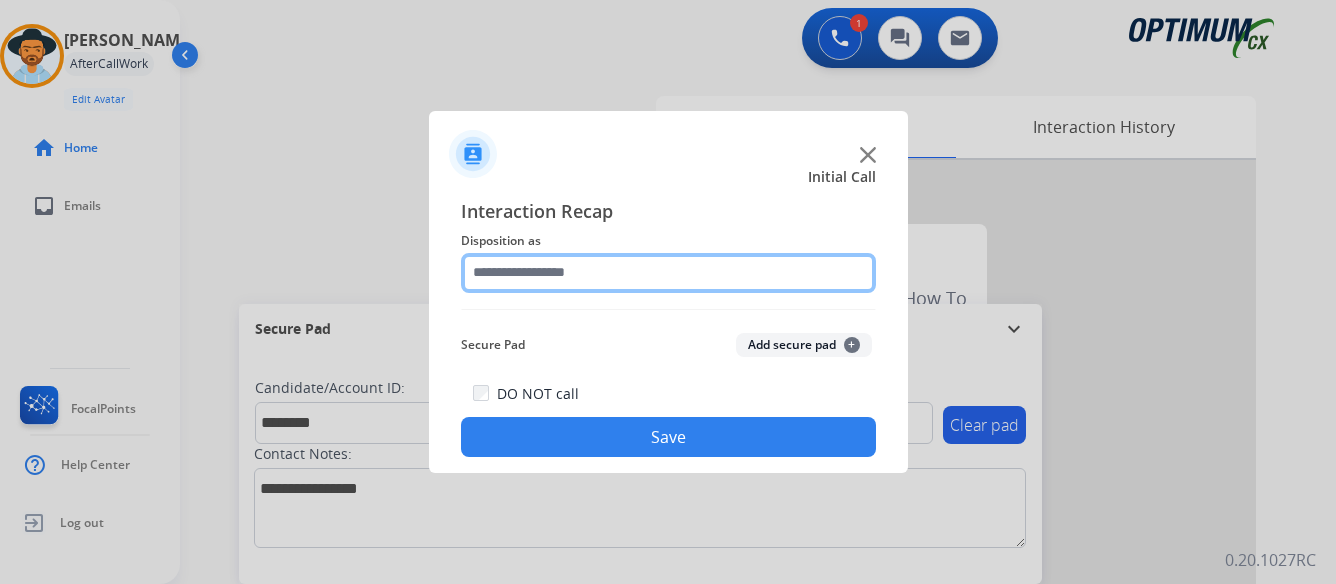 click 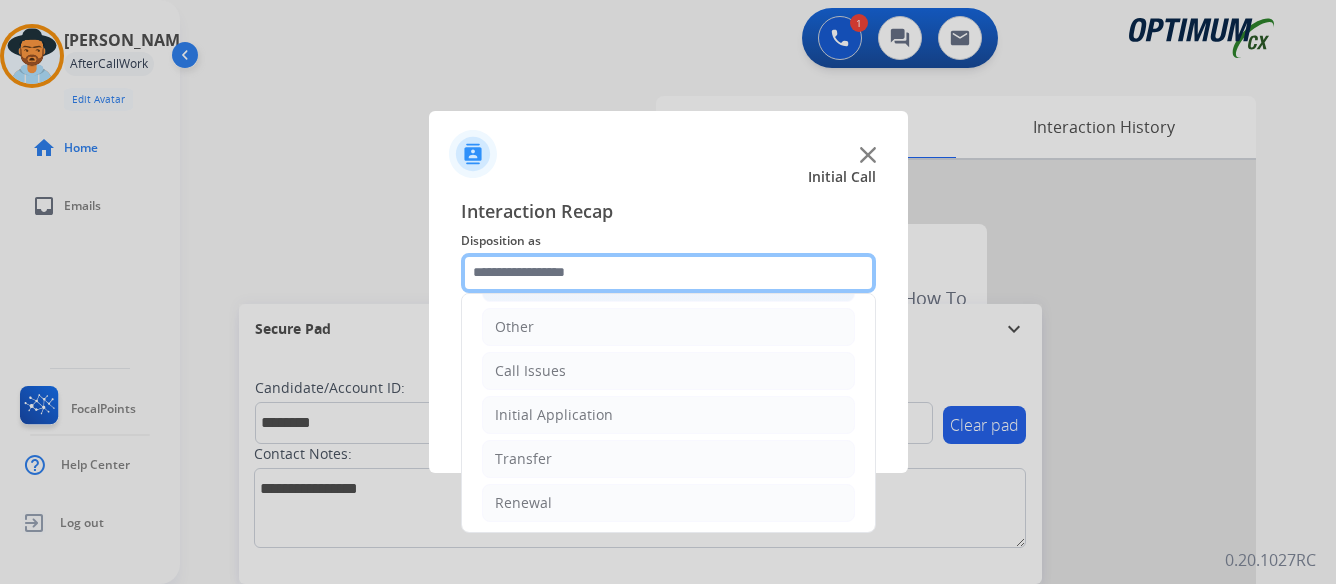 scroll, scrollTop: 136, scrollLeft: 0, axis: vertical 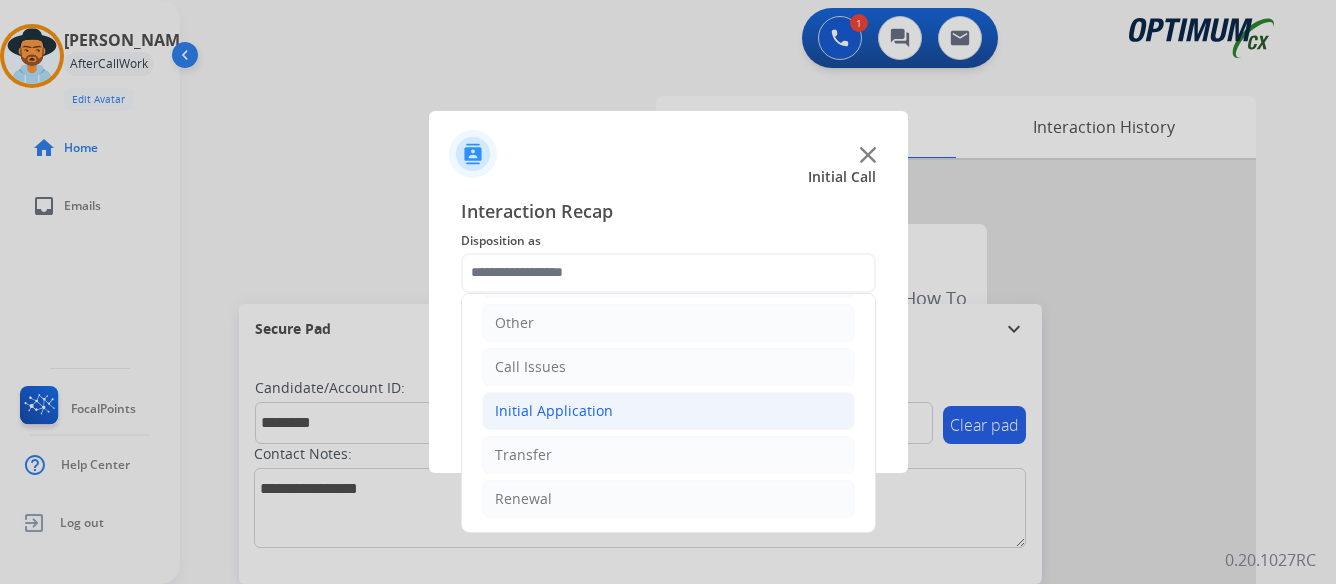 click on "Initial Application" 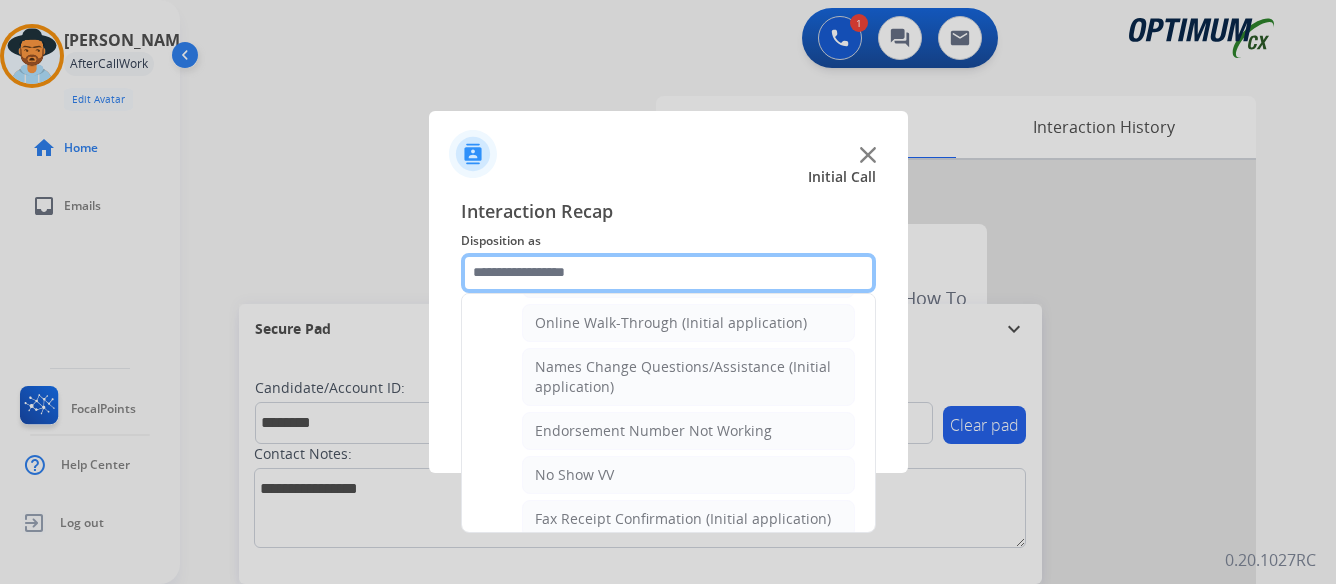 scroll, scrollTop: 412, scrollLeft: 0, axis: vertical 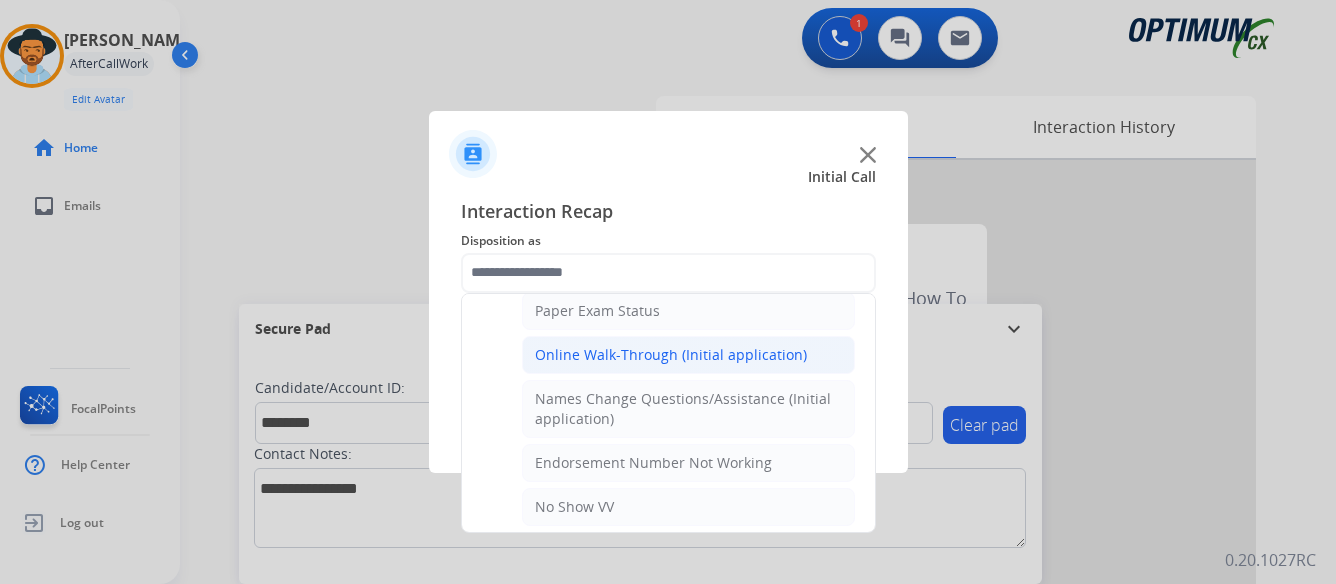click on "Online Walk-Through (Initial application)" 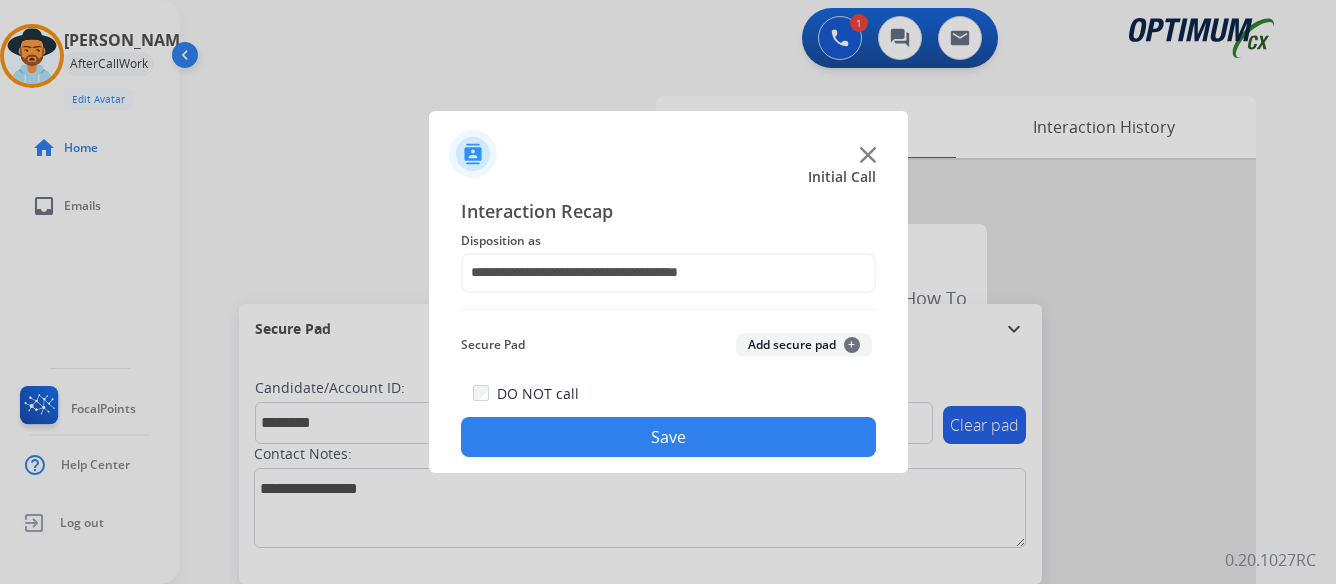click on "Save" 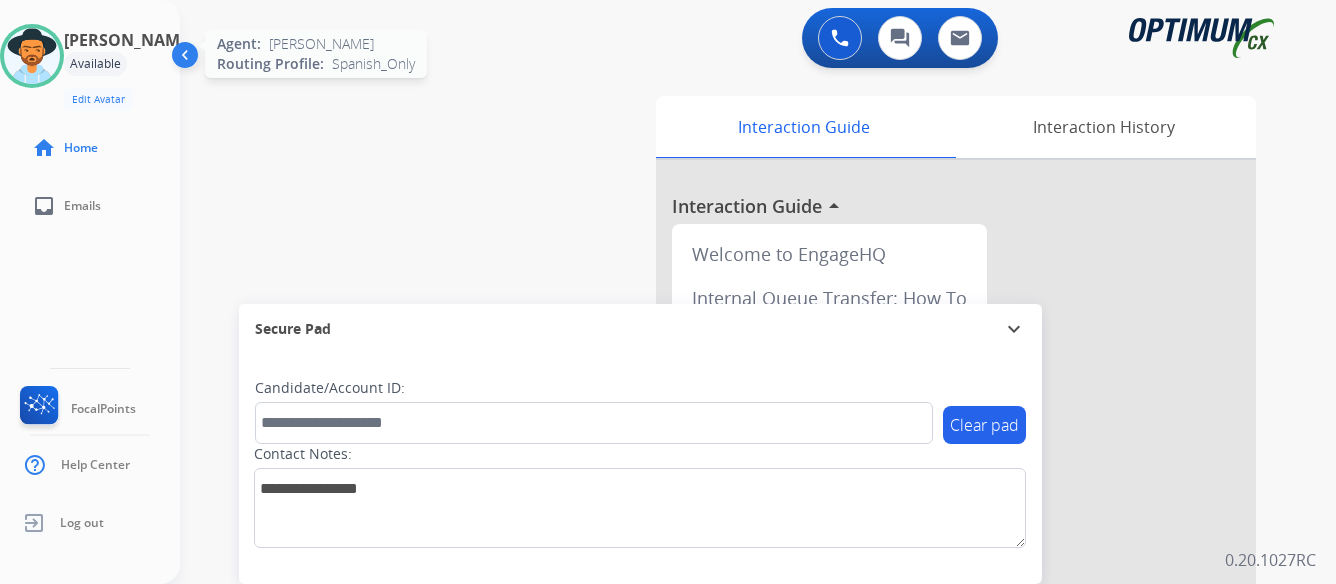 click at bounding box center (32, 56) 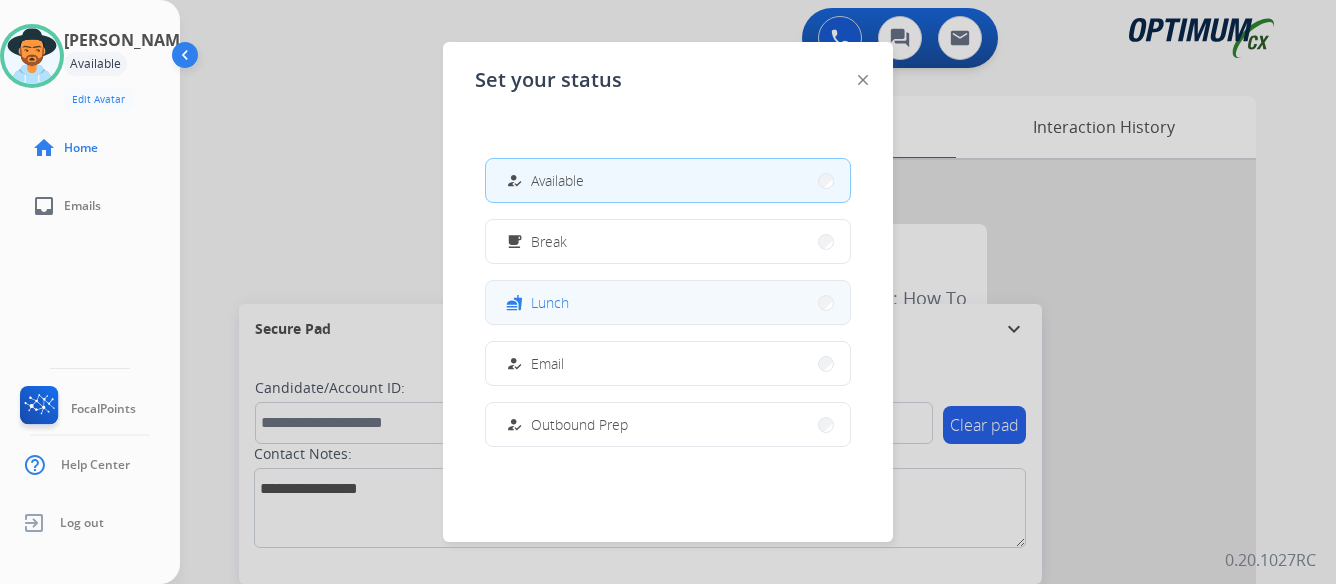 click on "fastfood Lunch" at bounding box center [668, 302] 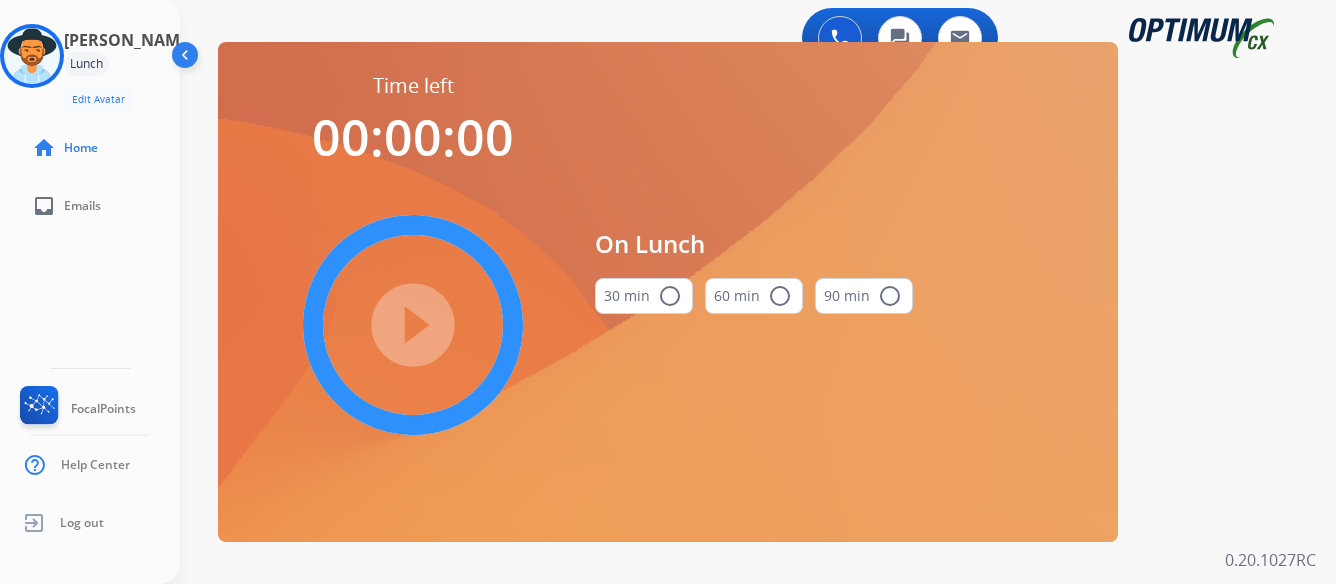 click on "radio_button_unchecked" at bounding box center [670, 296] 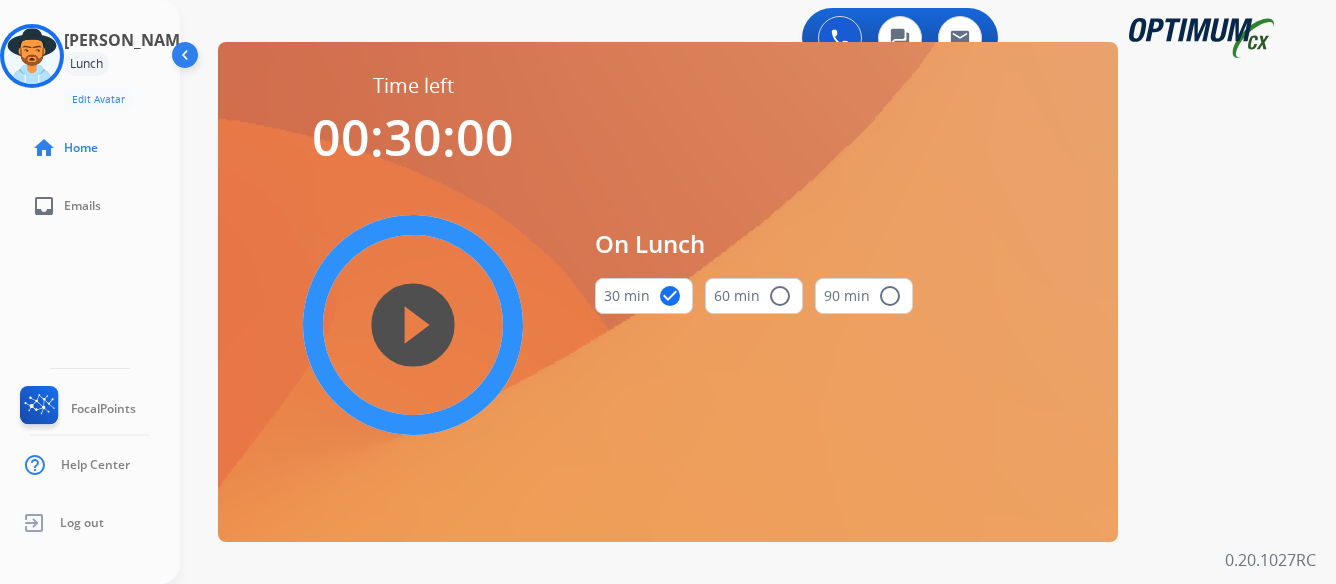 click on "play_circle_filled" at bounding box center (413, 325) 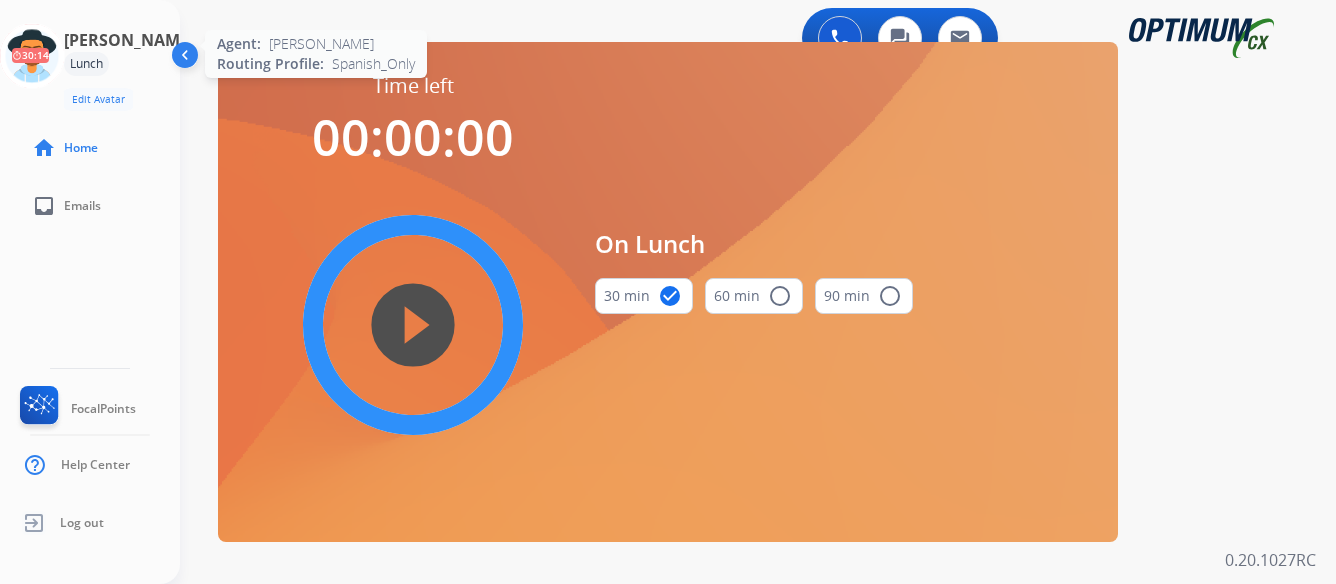 click 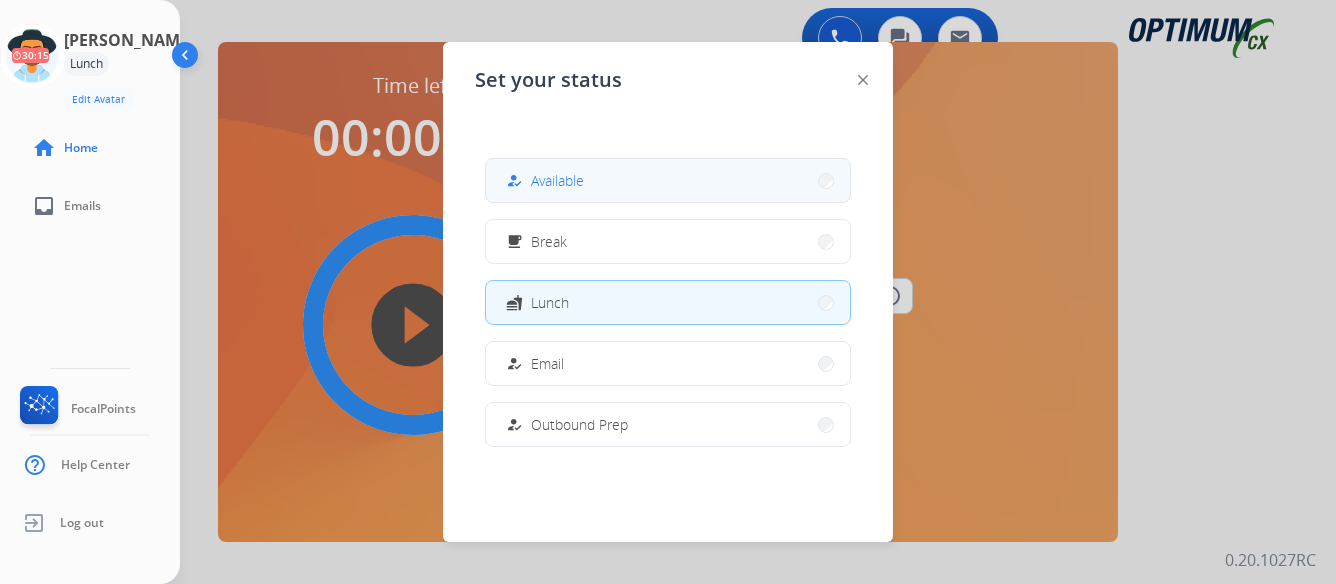 click on "how_to_reg Available" at bounding box center (668, 180) 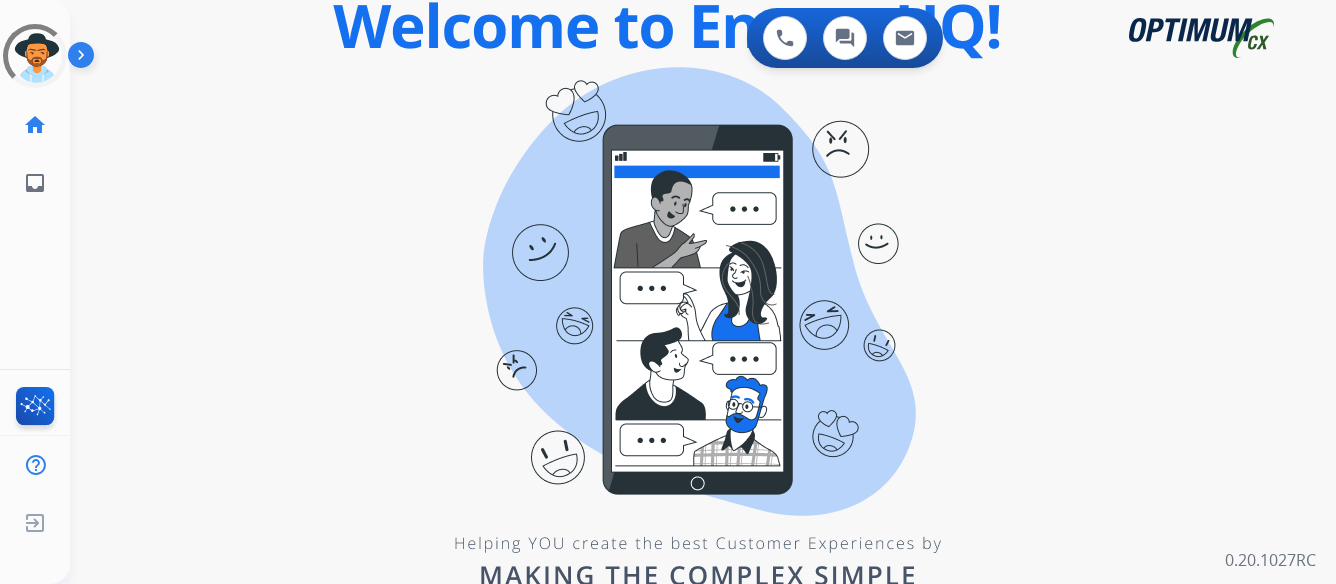 scroll, scrollTop: 0, scrollLeft: 0, axis: both 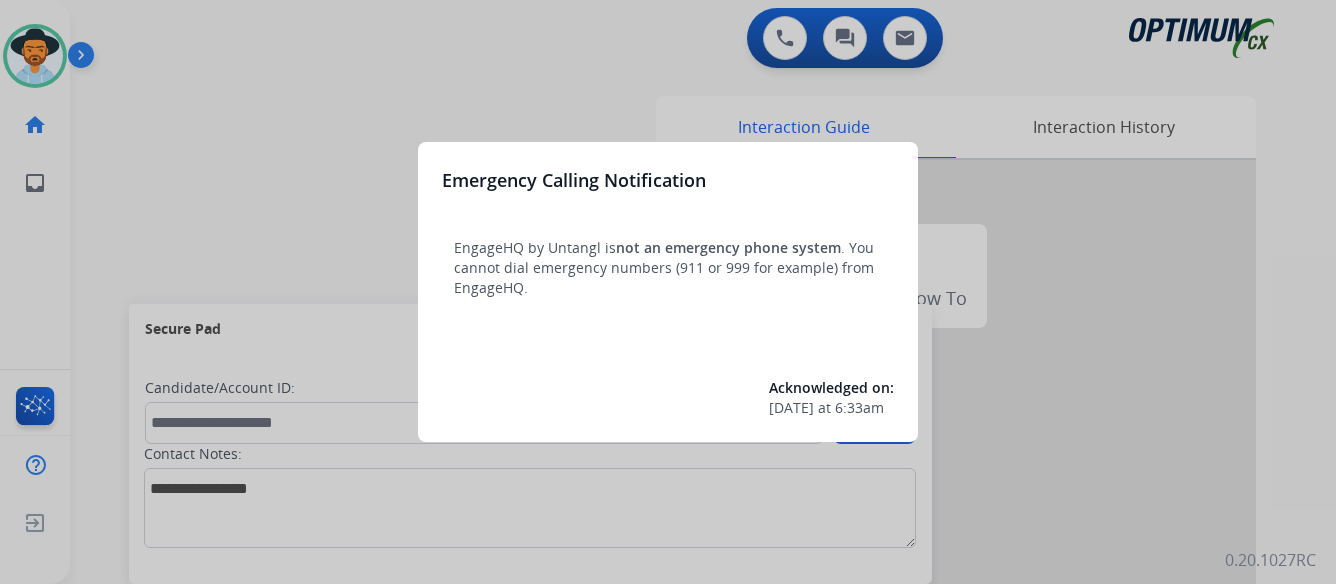 click at bounding box center [668, 292] 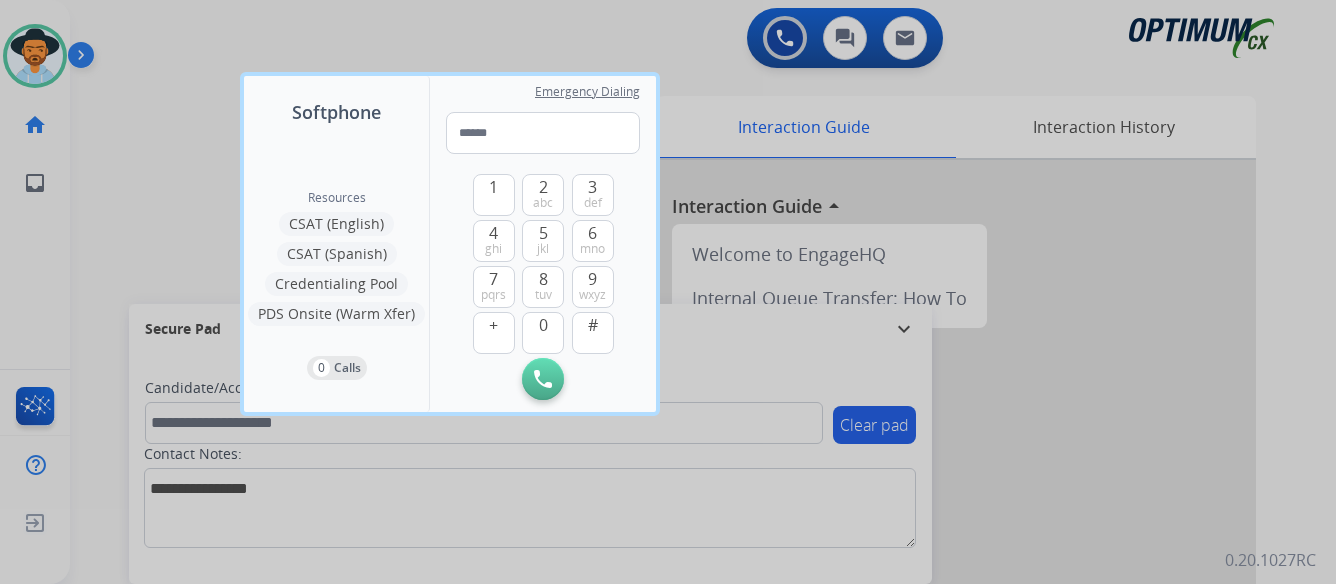 click at bounding box center (668, 292) 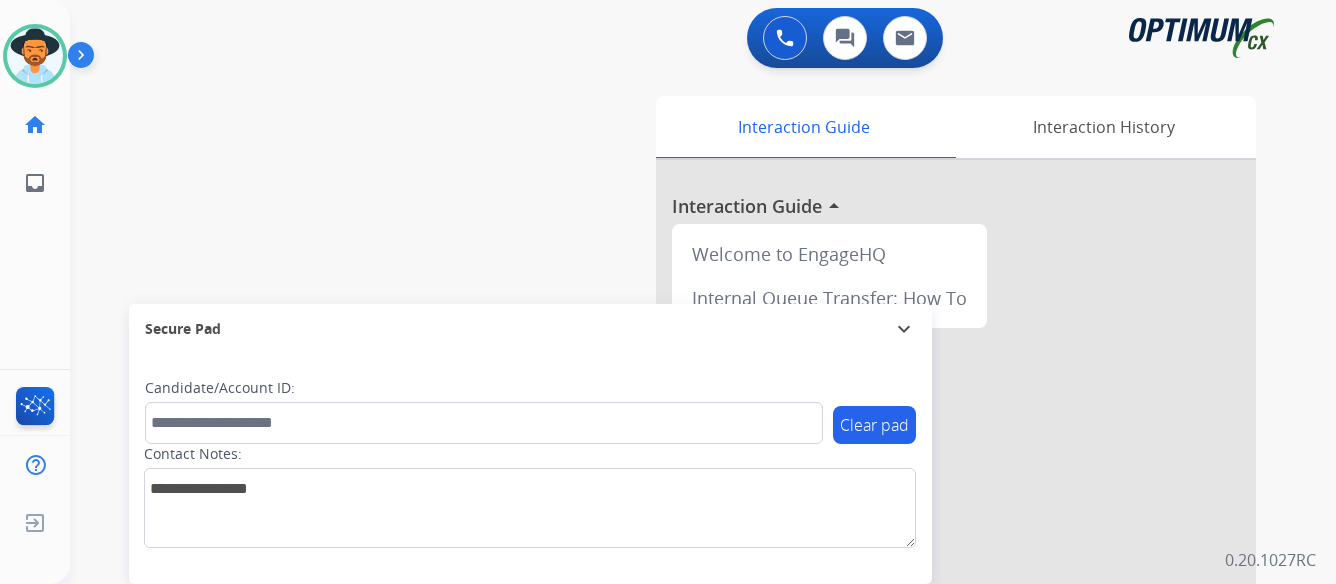 click at bounding box center (85, 59) 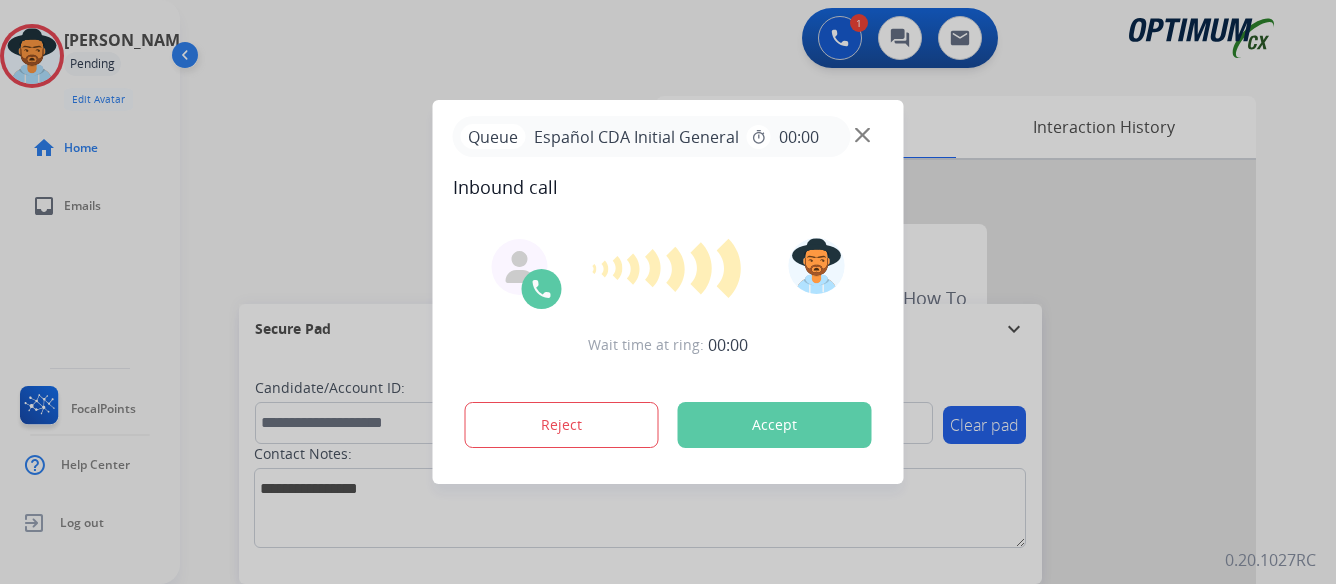 click on "Accept" at bounding box center [775, 425] 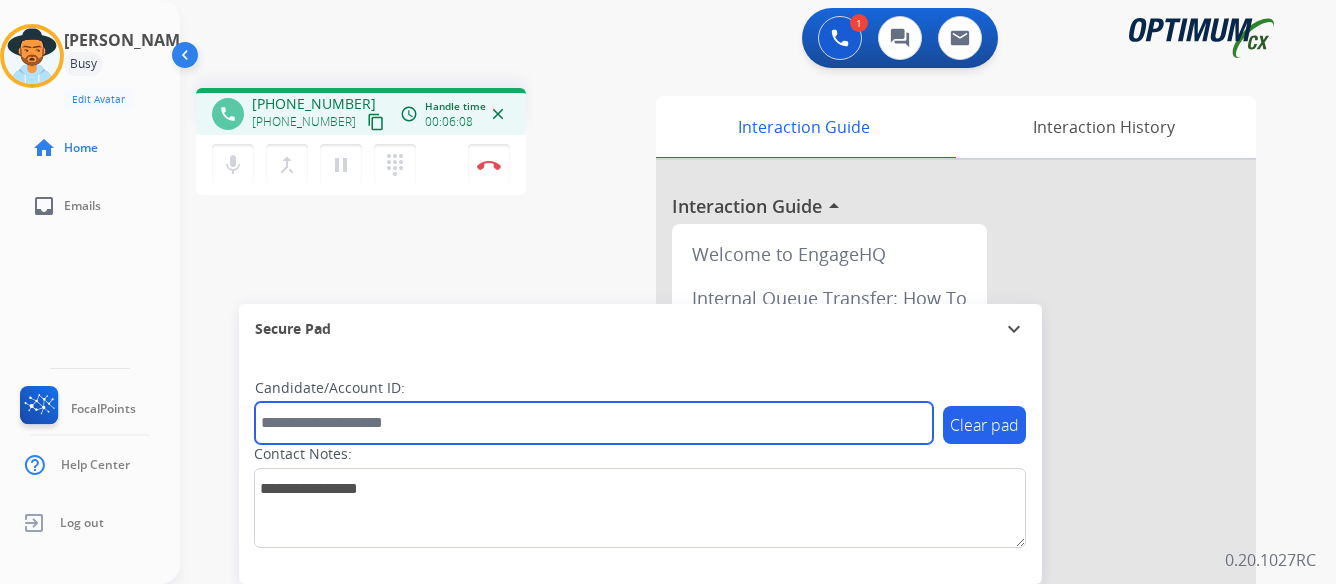 paste on "*******" 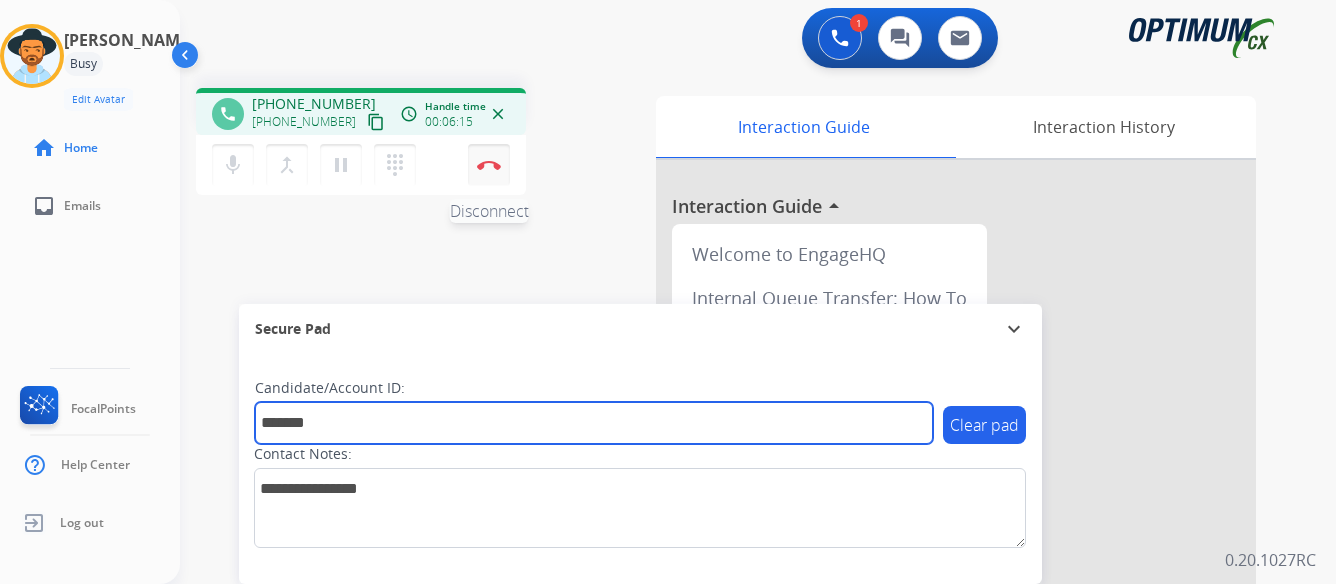 type on "*******" 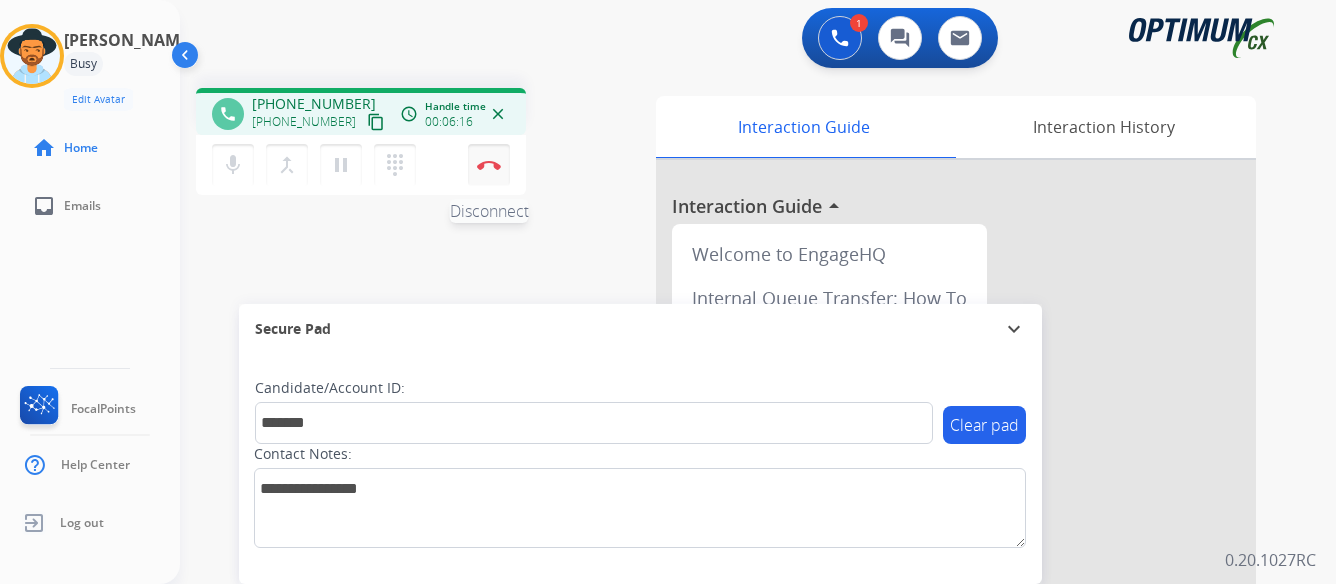 click at bounding box center [489, 165] 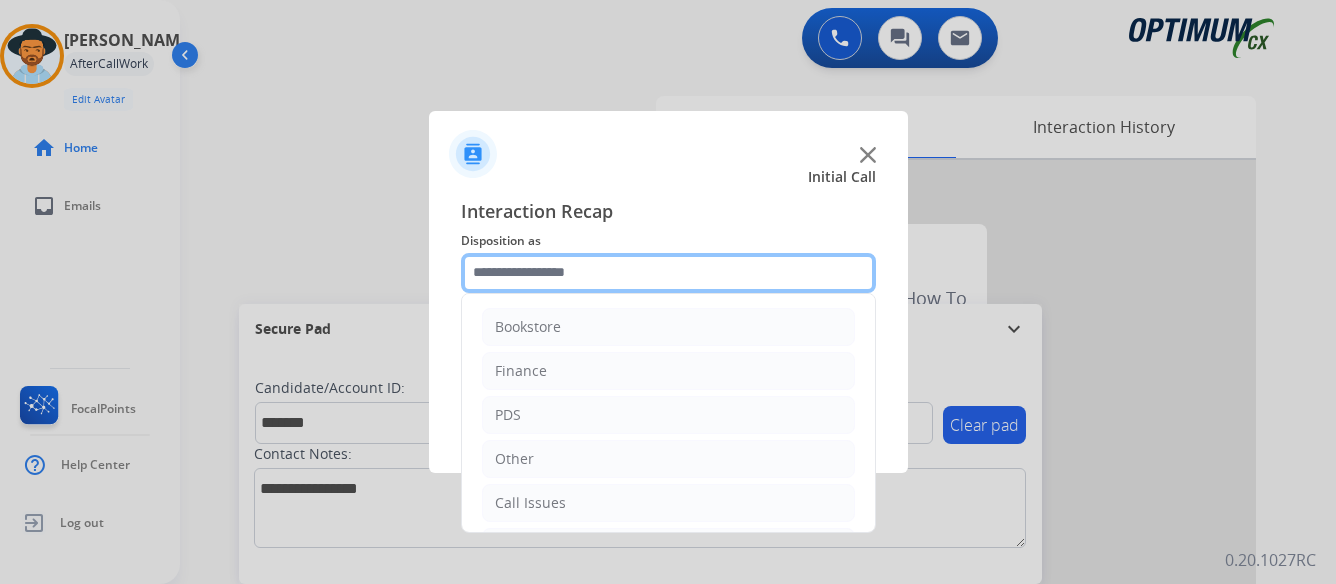 click 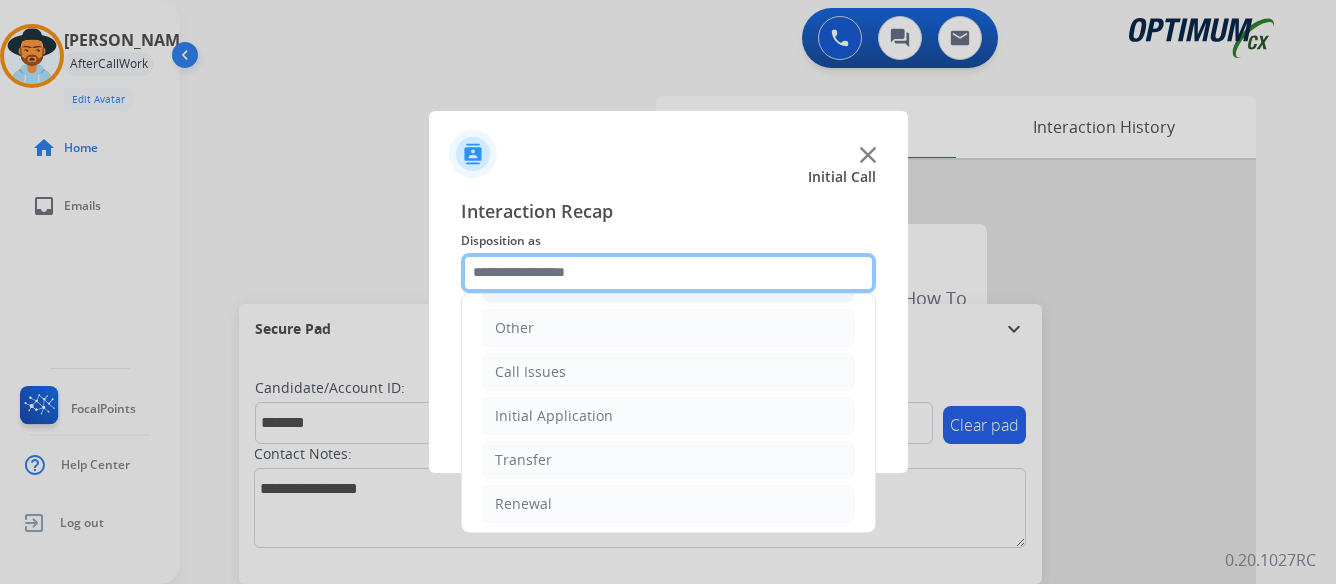 scroll, scrollTop: 136, scrollLeft: 0, axis: vertical 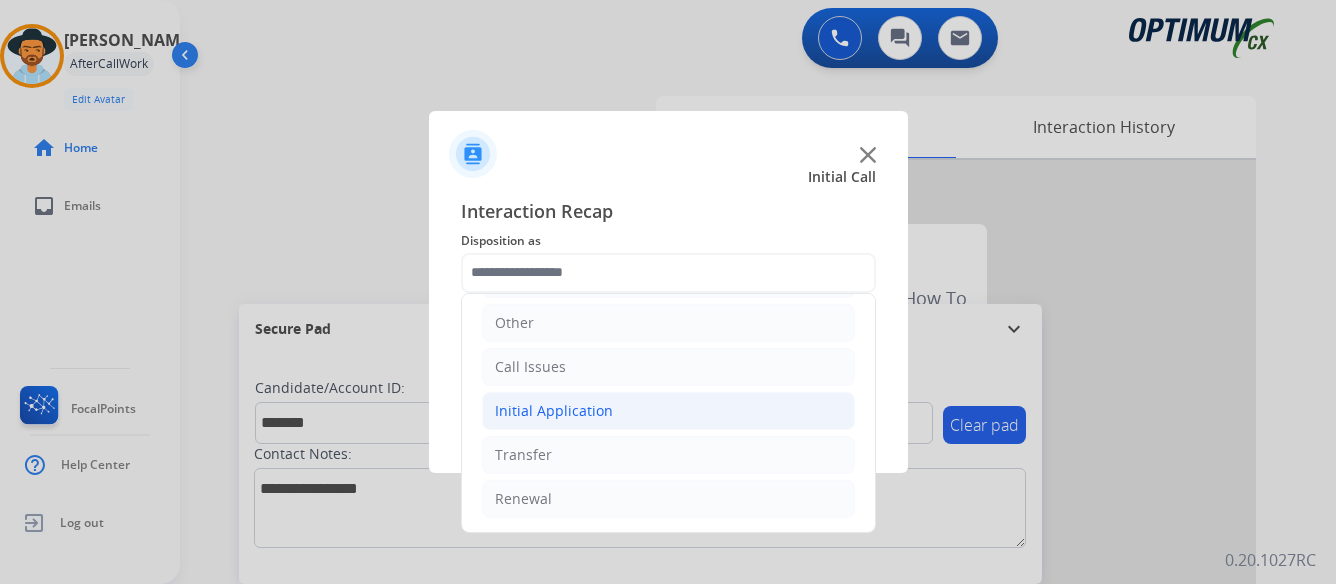 click on "Initial Application" 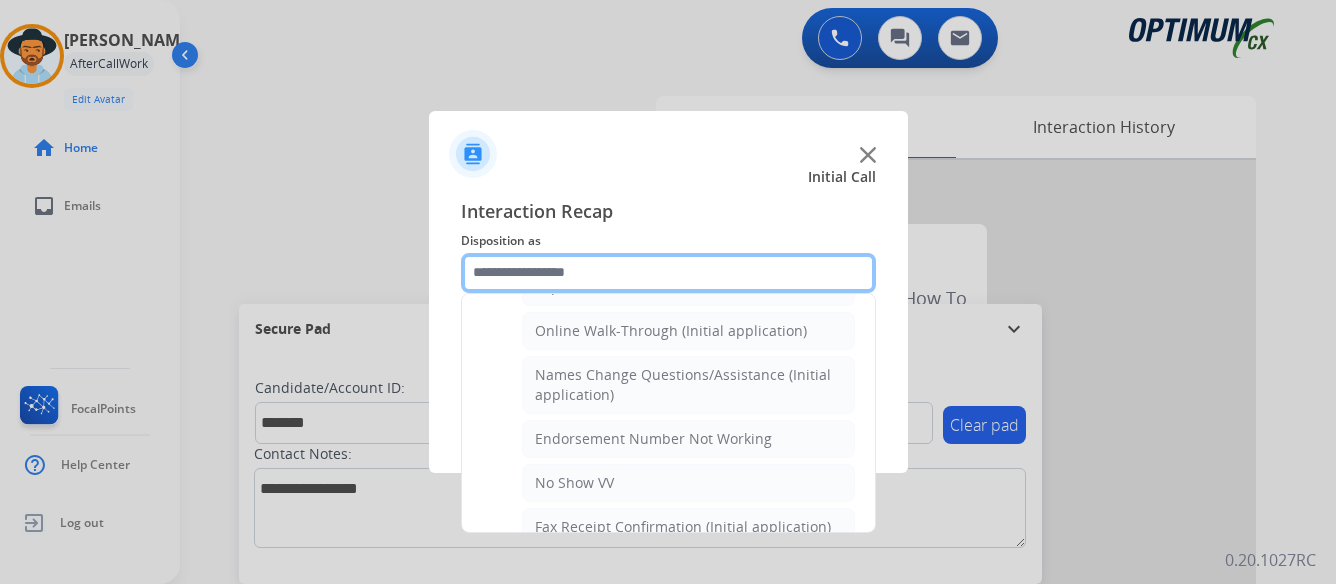 scroll, scrollTop: 336, scrollLeft: 0, axis: vertical 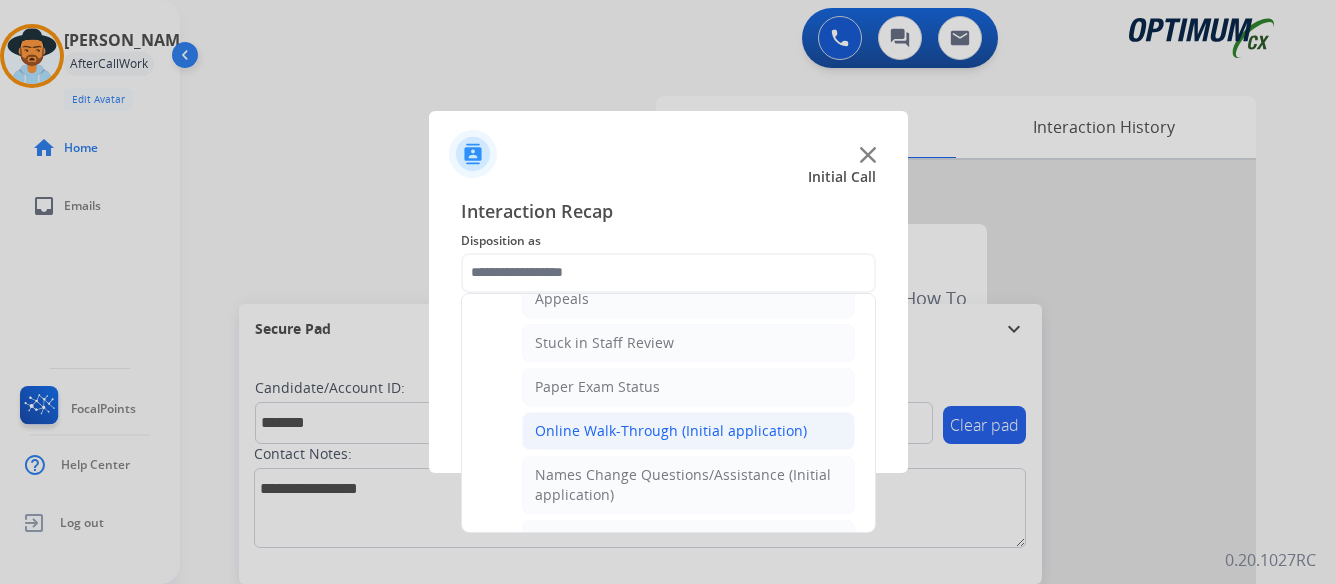 click on "Online Walk-Through (Initial application)" 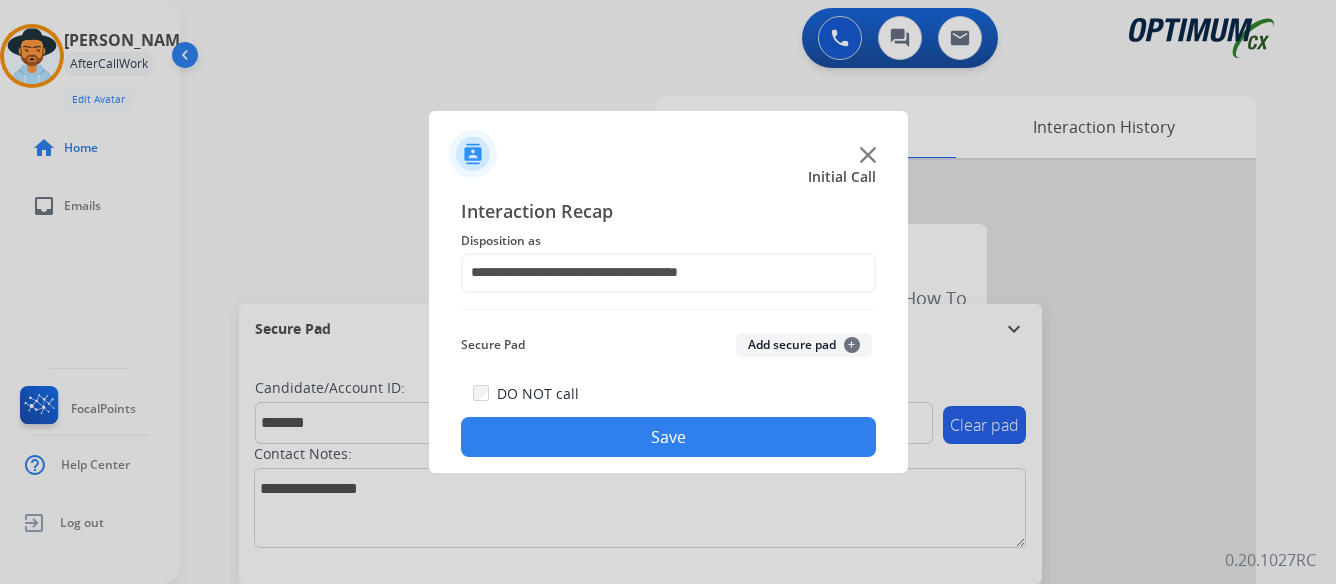 click on "Save" 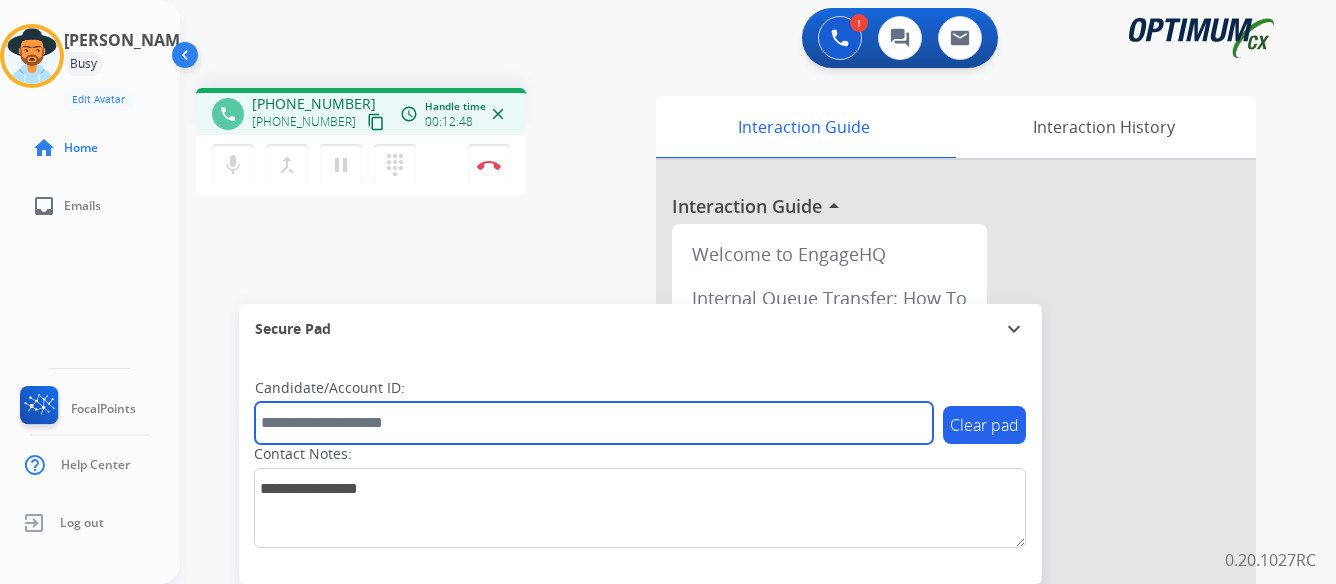 paste on "*******" 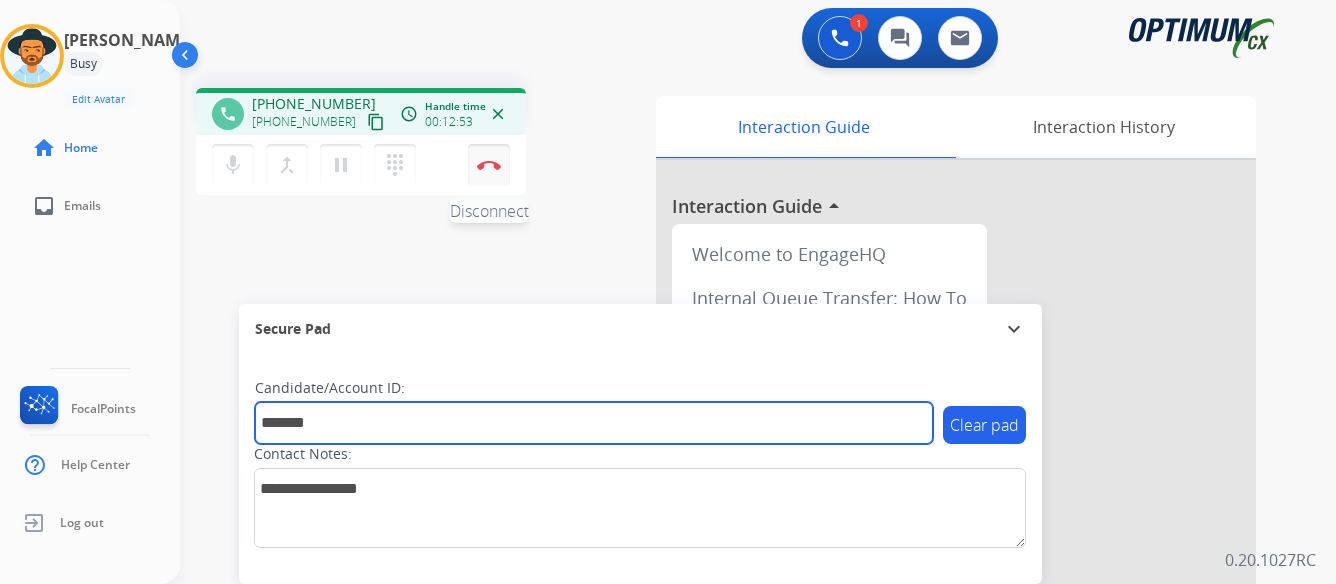type on "*******" 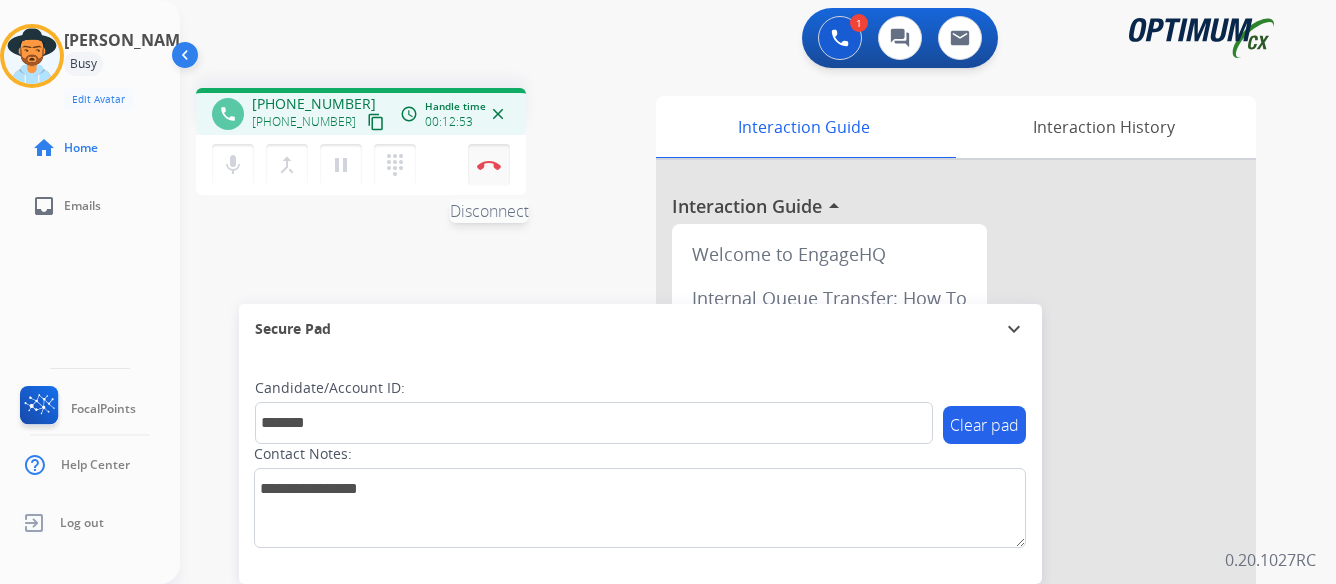click on "Disconnect" at bounding box center [489, 165] 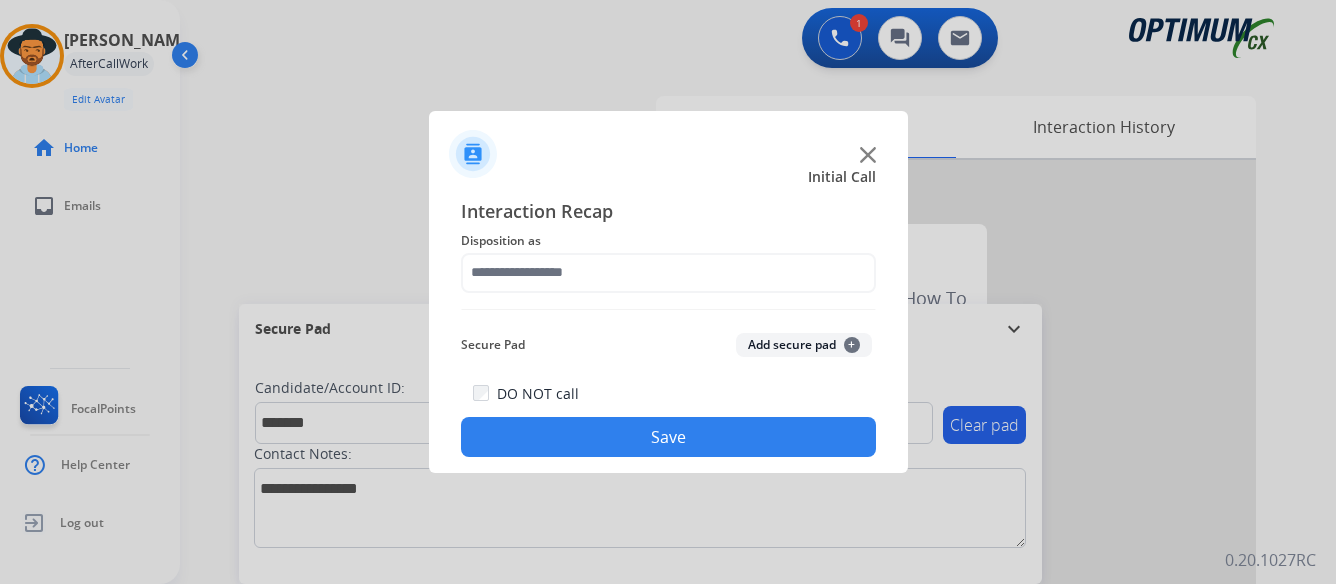 click on "Save" 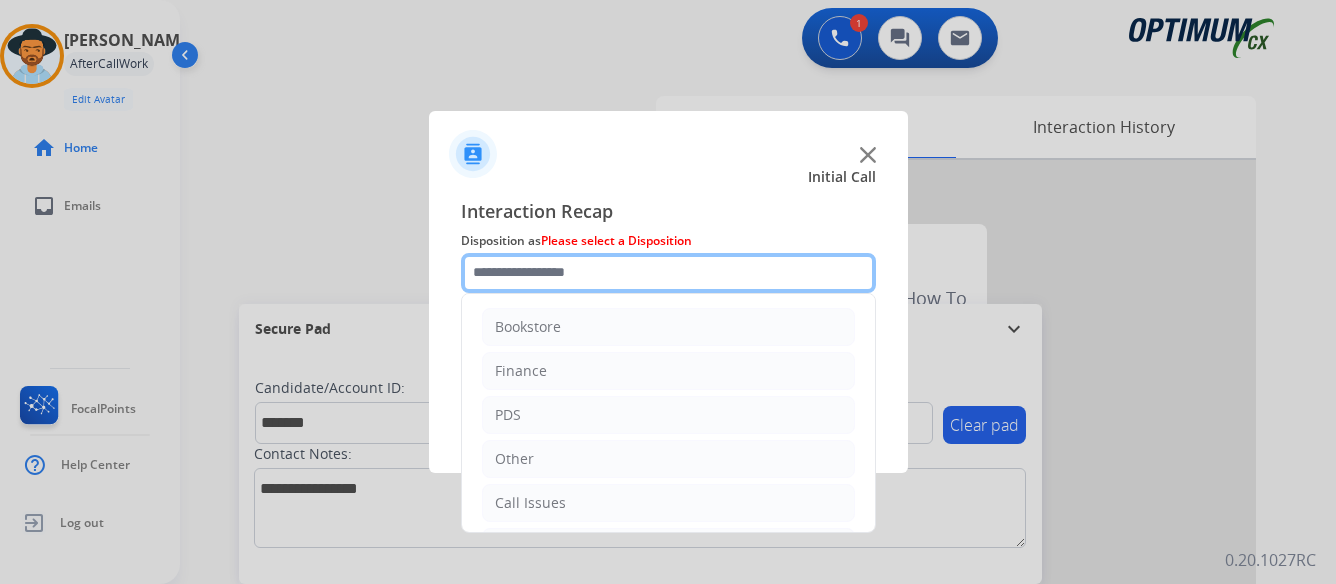 click 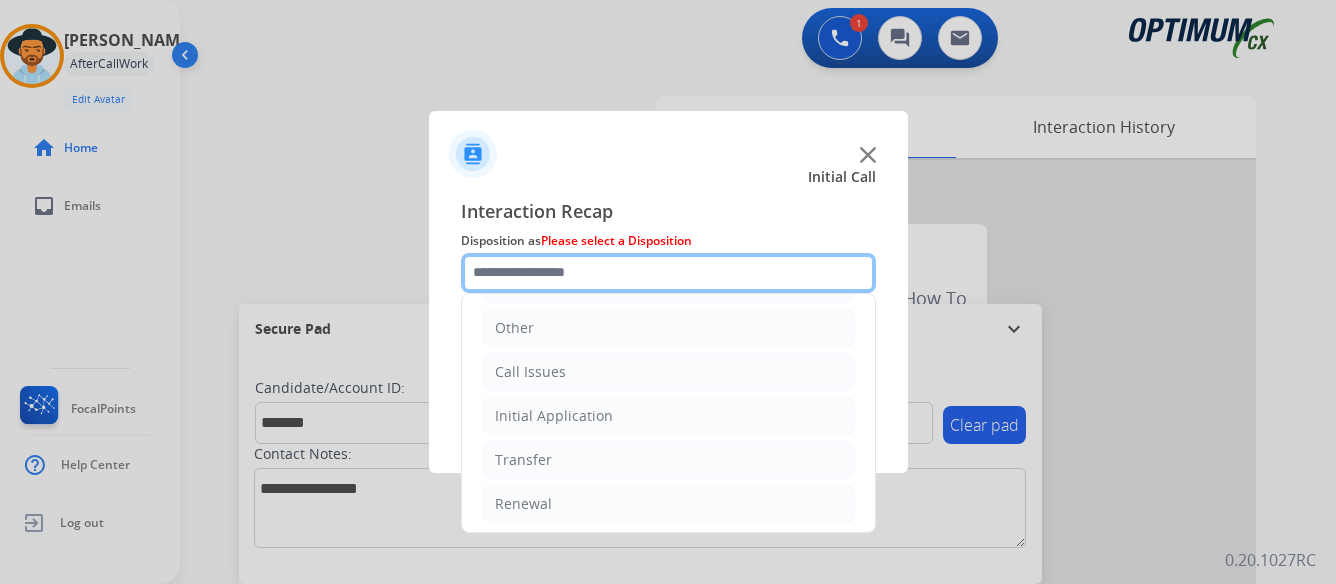 scroll, scrollTop: 136, scrollLeft: 0, axis: vertical 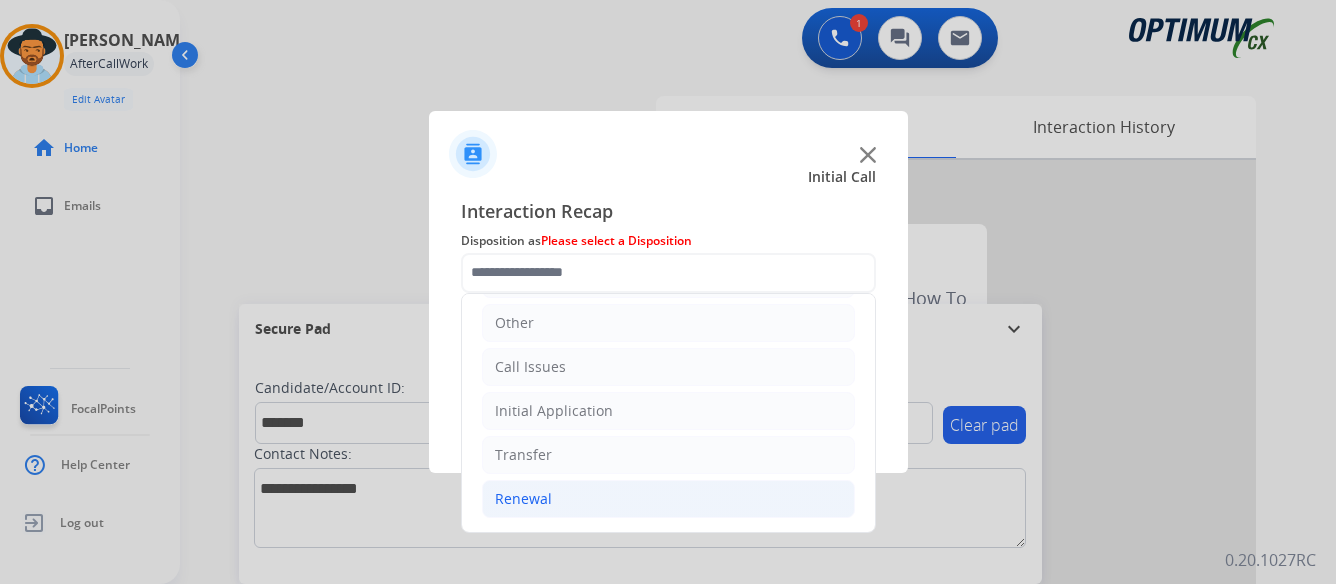 click on "Renewal" 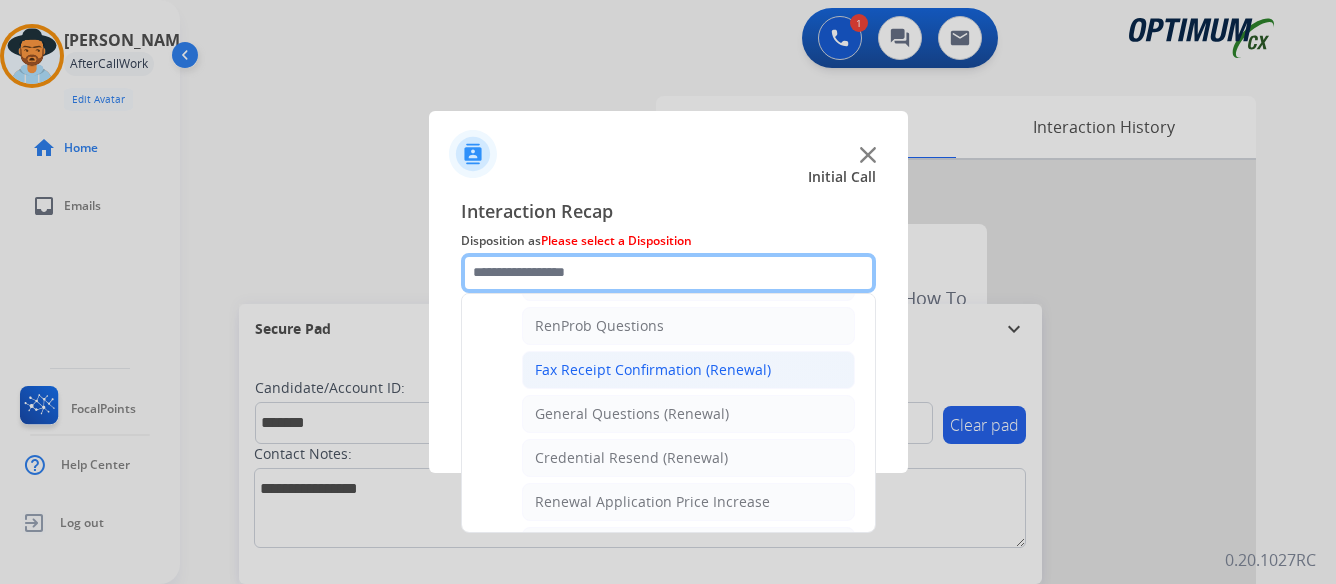 scroll, scrollTop: 536, scrollLeft: 0, axis: vertical 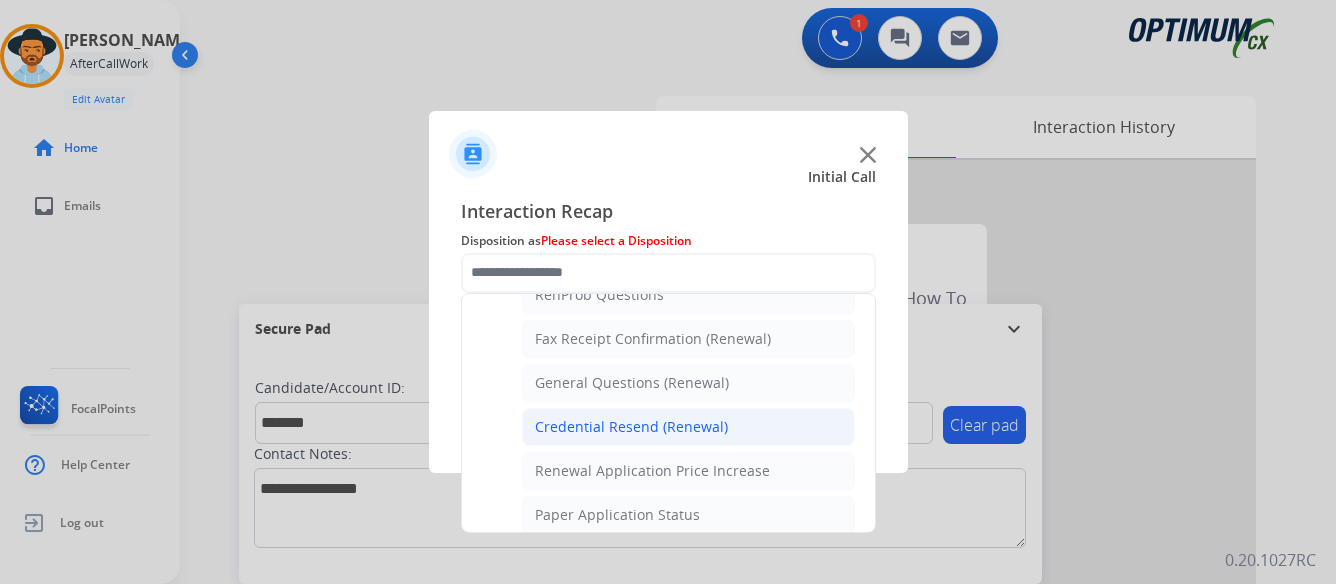 click on "Credential Resend (Renewal)" 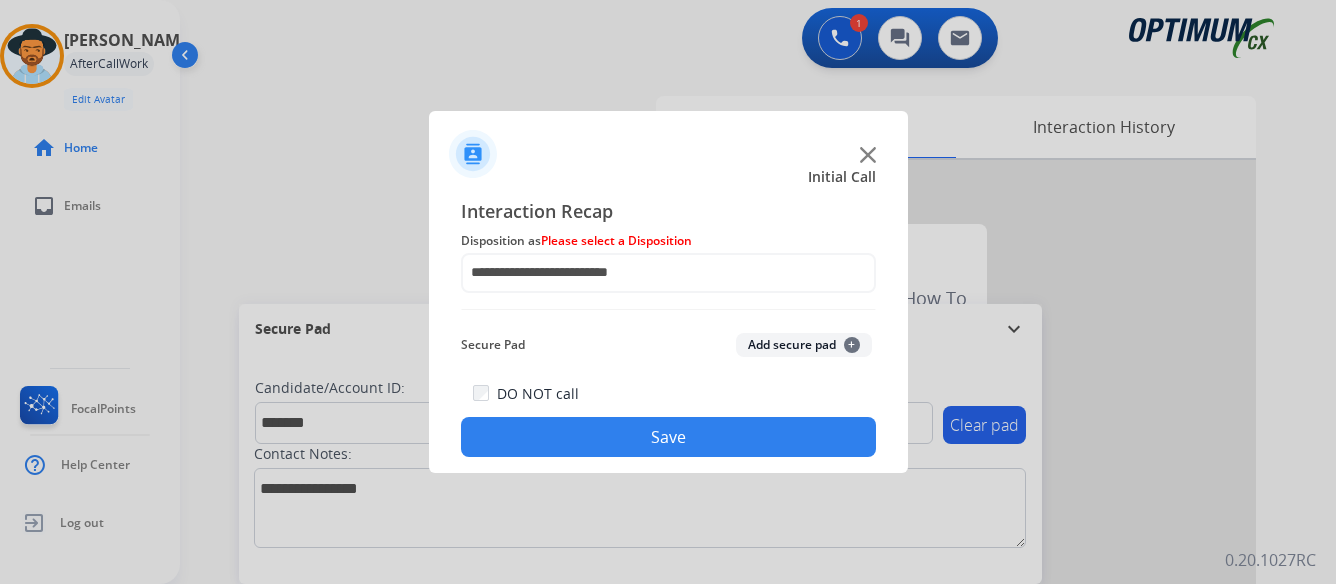 click on "Save" 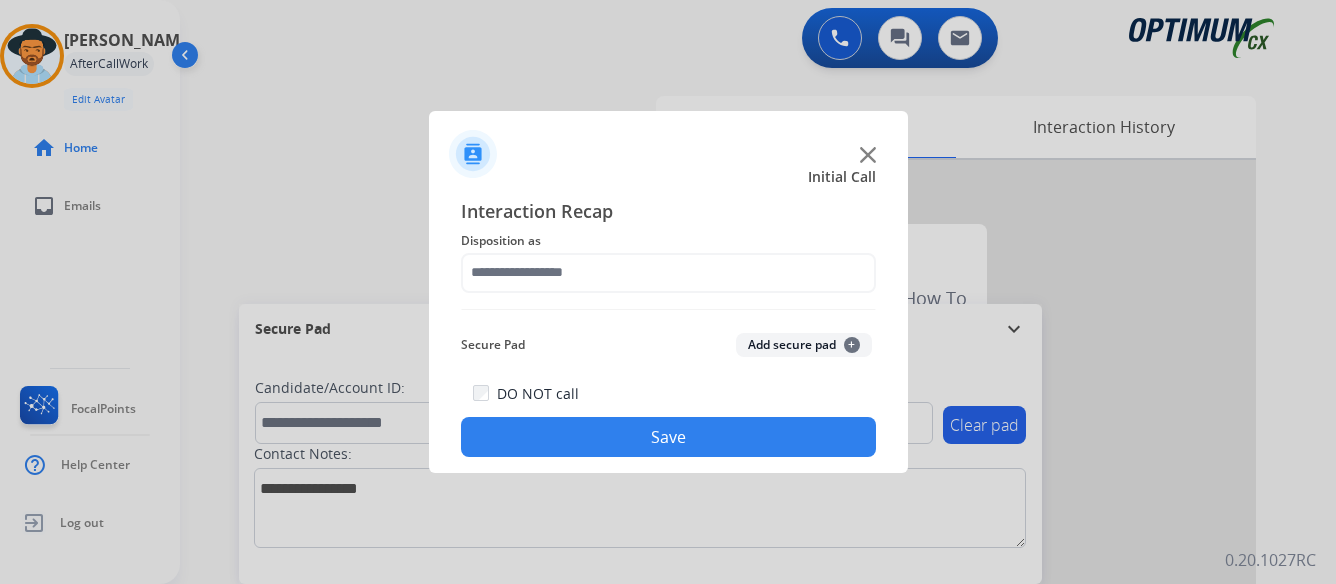 click 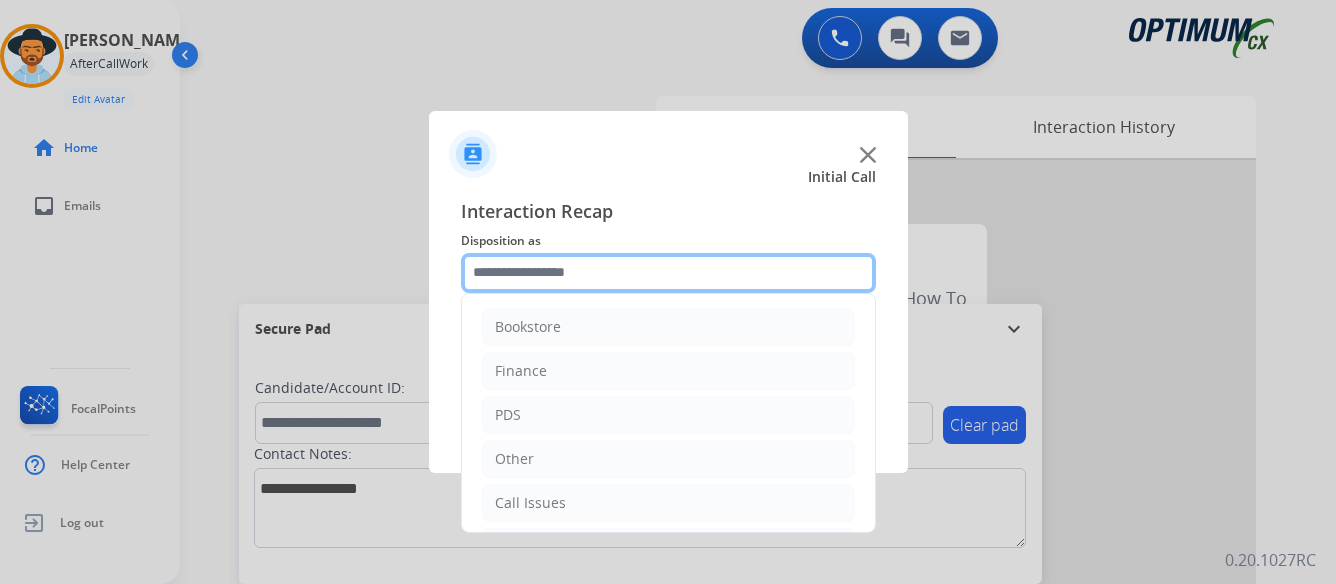 click 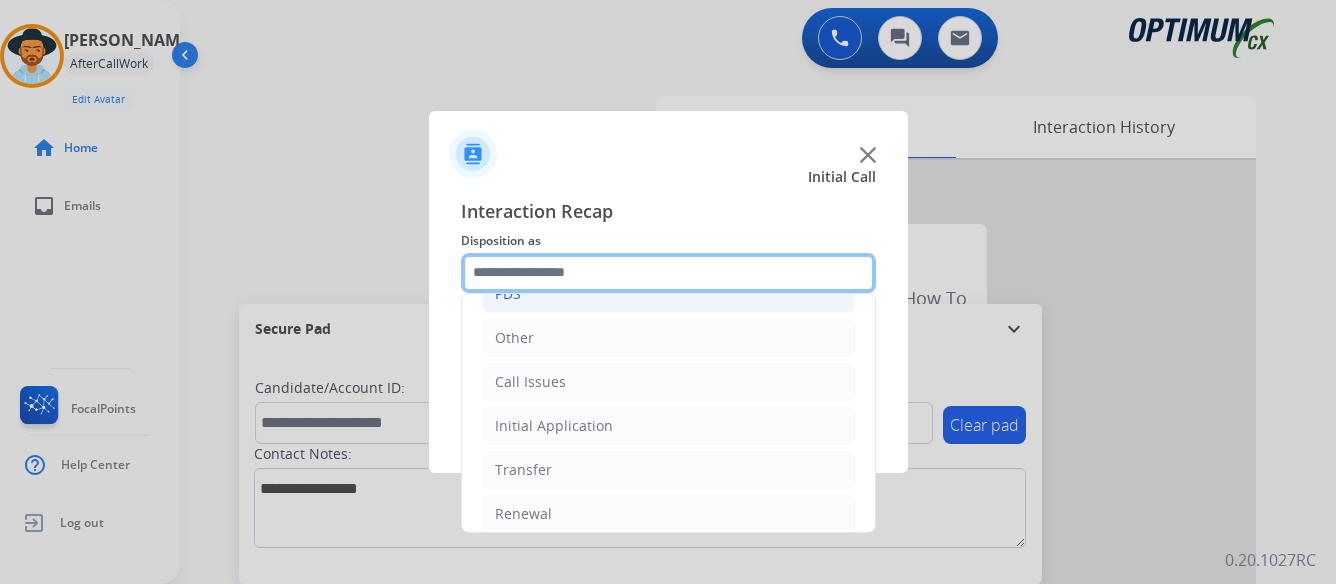 scroll, scrollTop: 136, scrollLeft: 0, axis: vertical 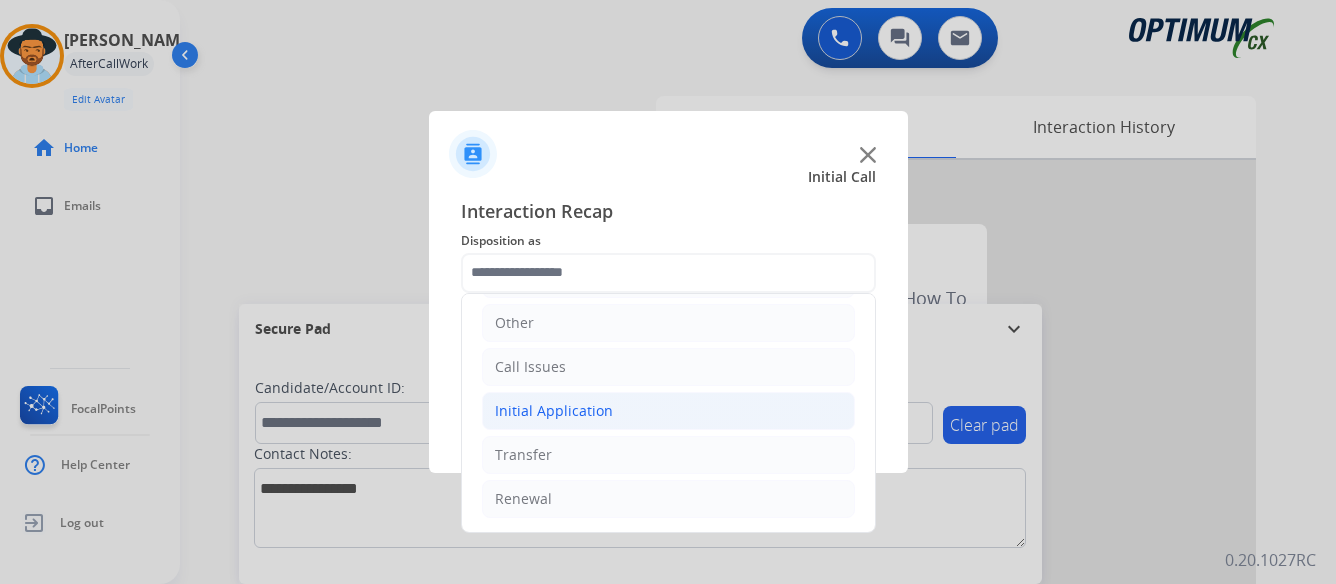 click on "Initial Application" 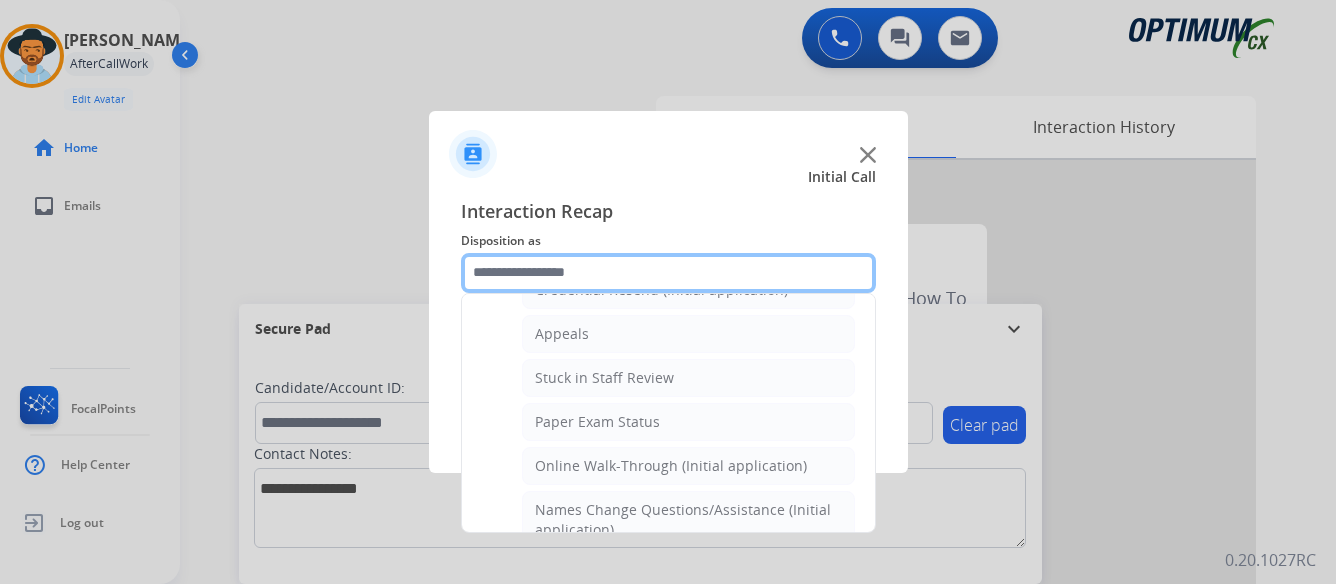scroll, scrollTop: 336, scrollLeft: 0, axis: vertical 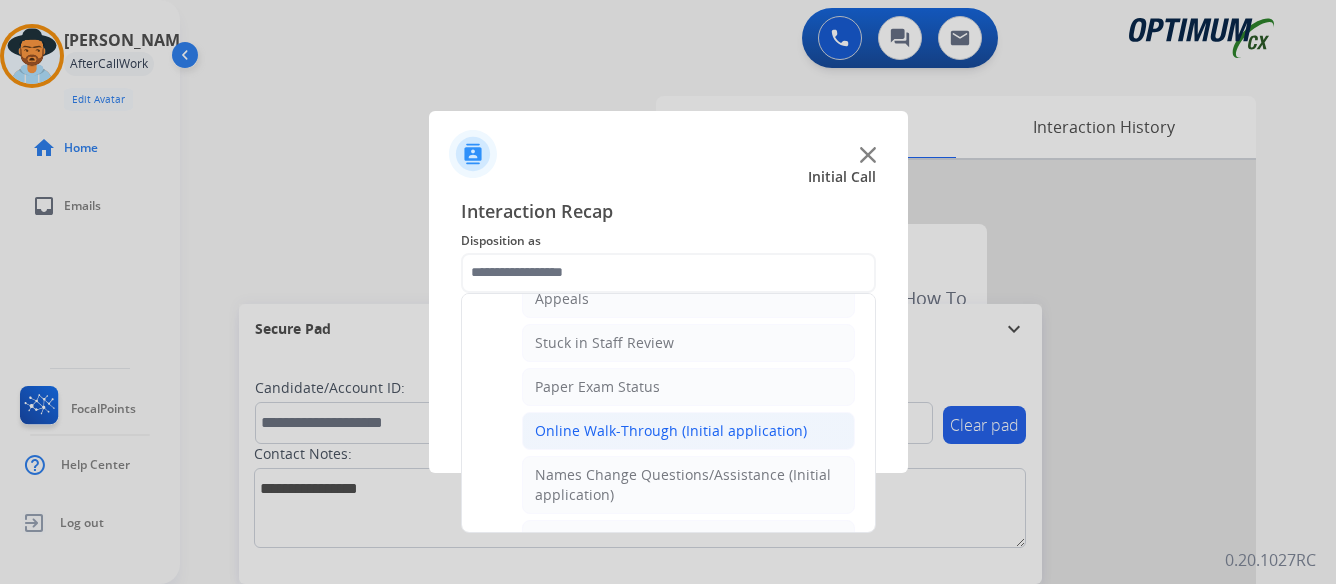 click on "Online Walk-Through (Initial application)" 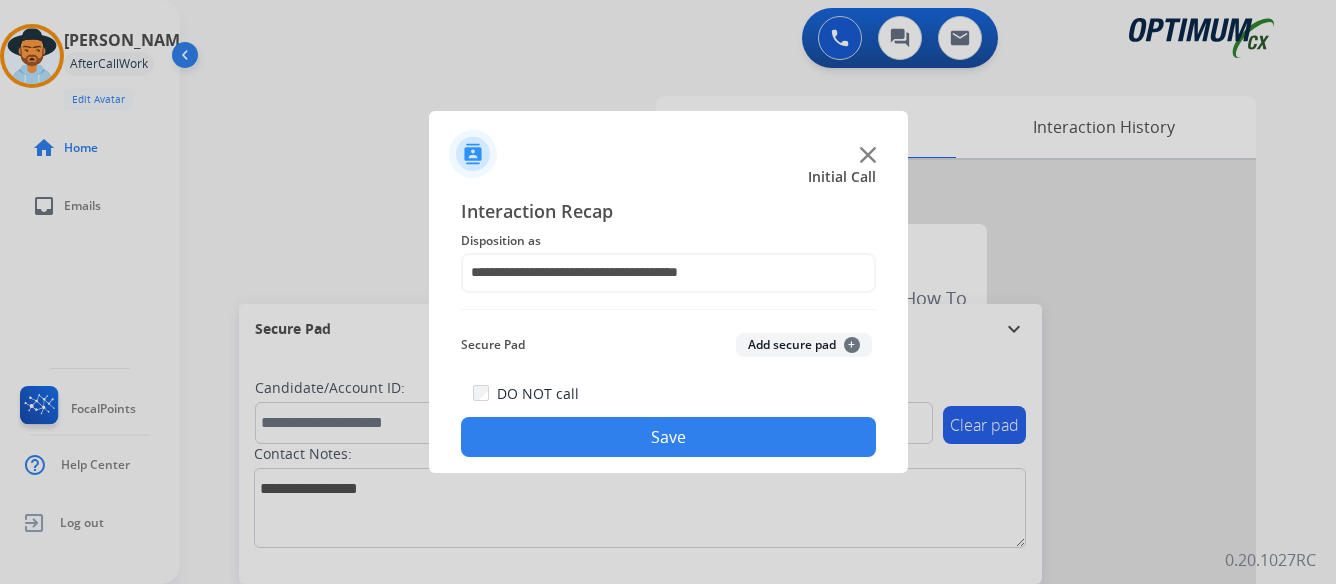 click on "Save" 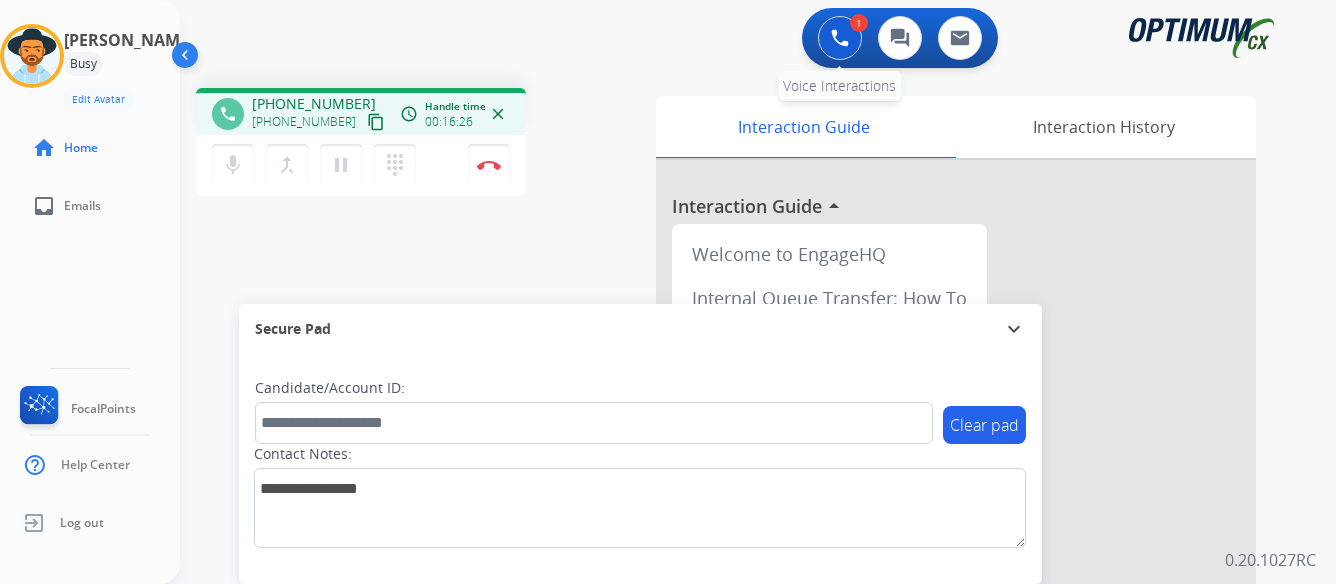 click at bounding box center [840, 38] 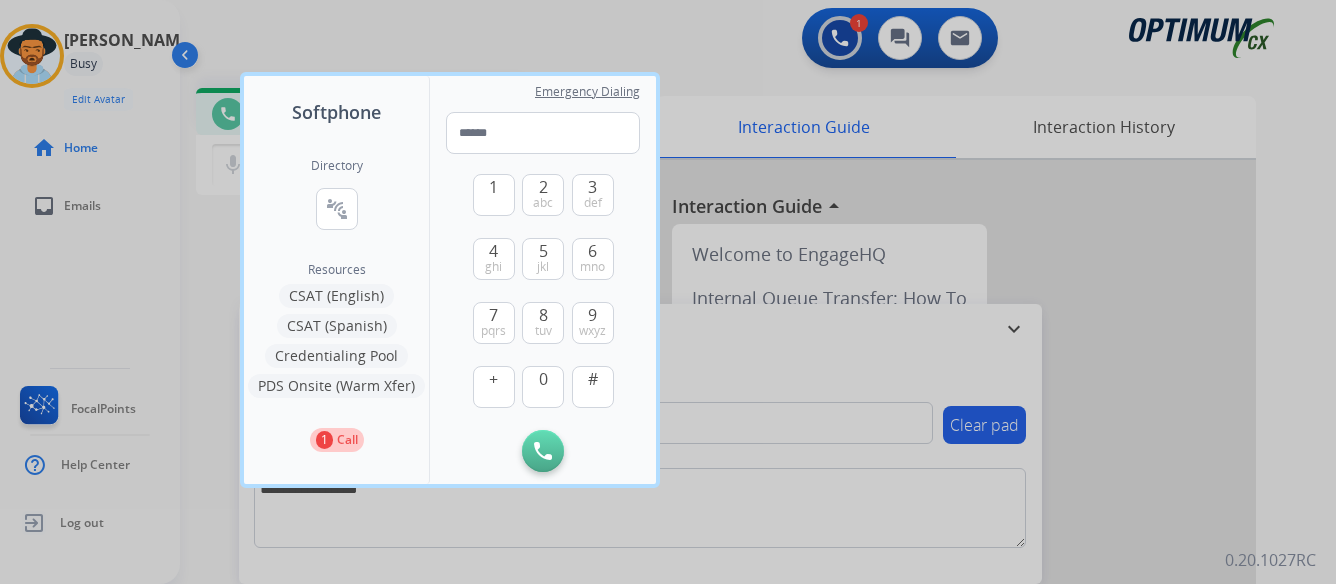 click at bounding box center (668, 292) 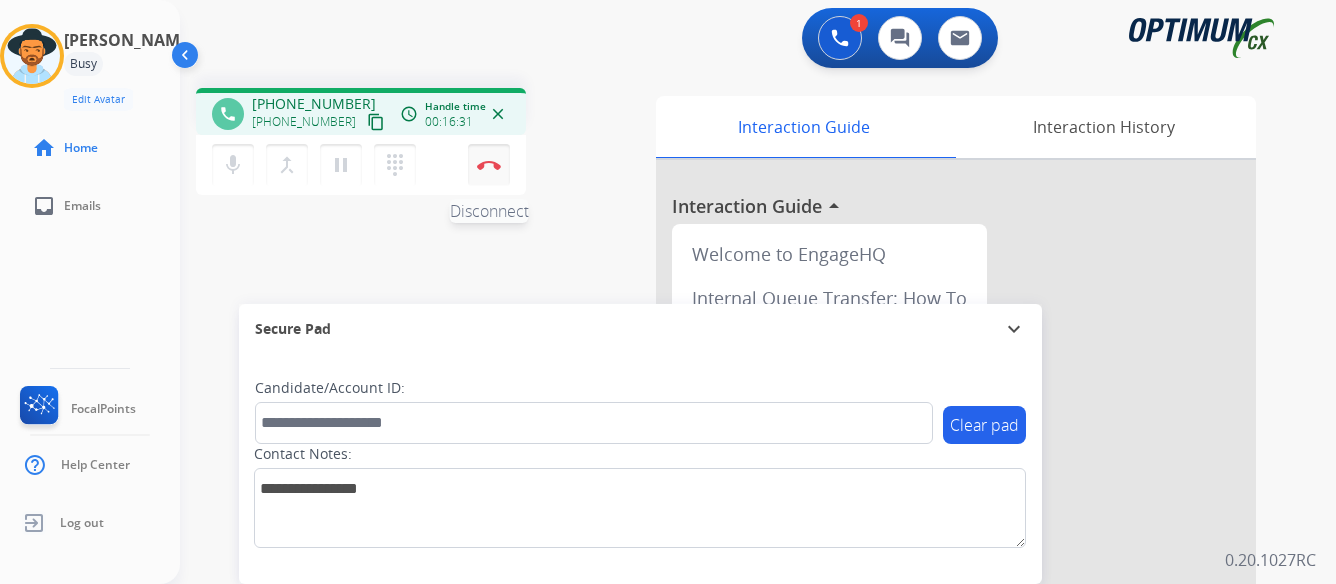 click at bounding box center (489, 165) 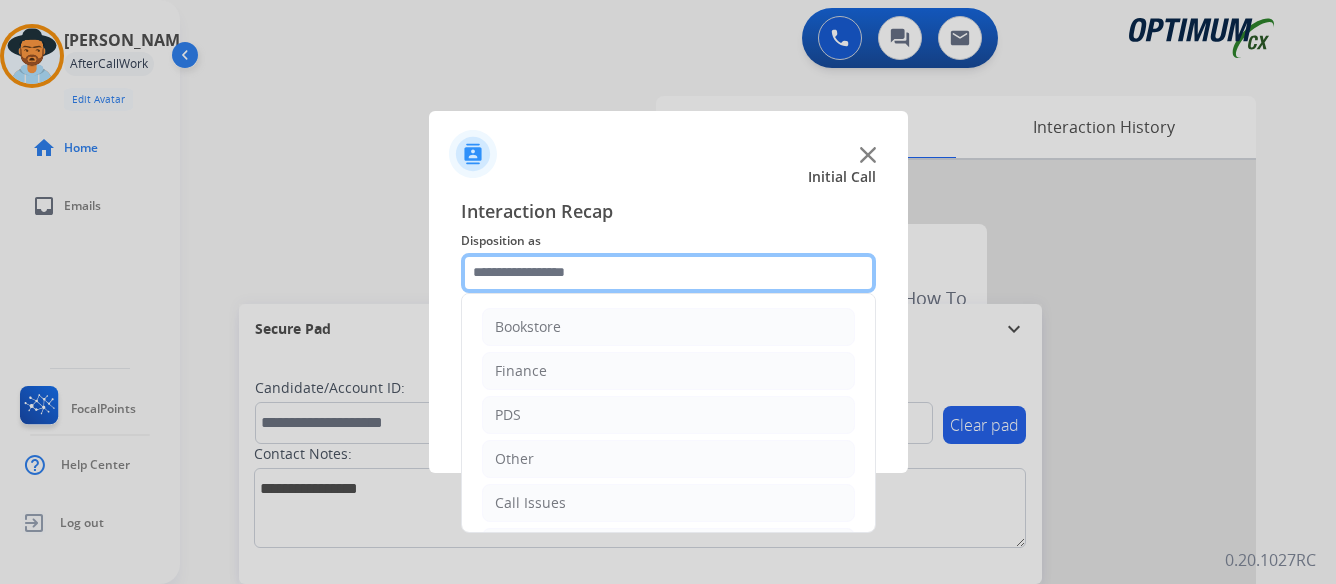 click 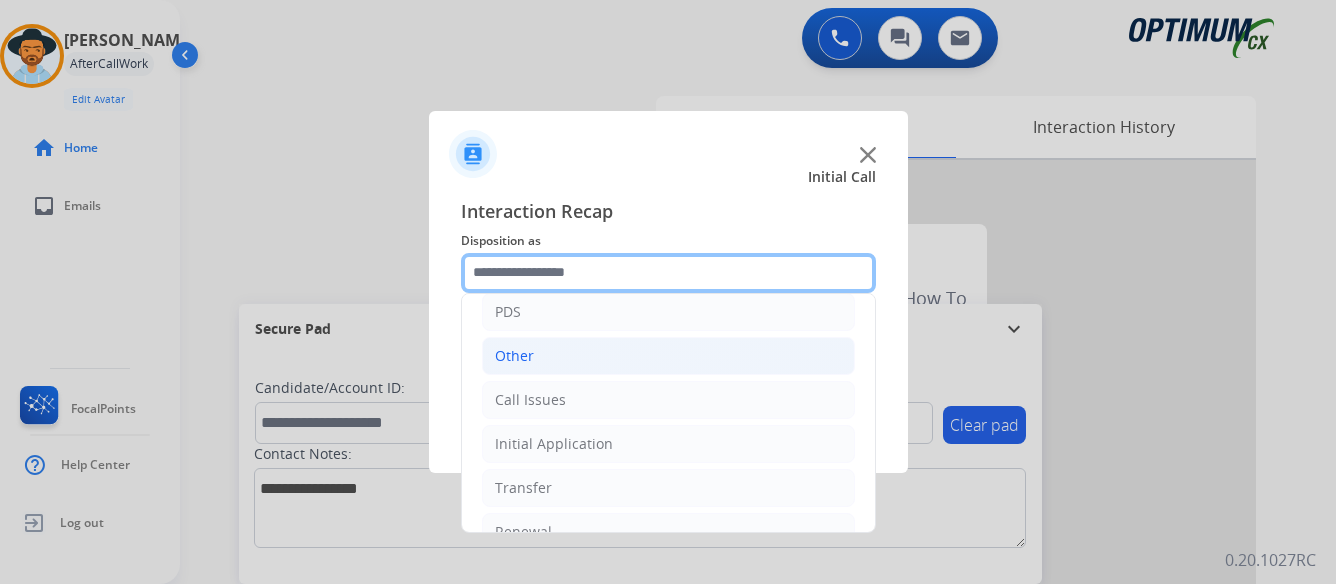scroll, scrollTop: 136, scrollLeft: 0, axis: vertical 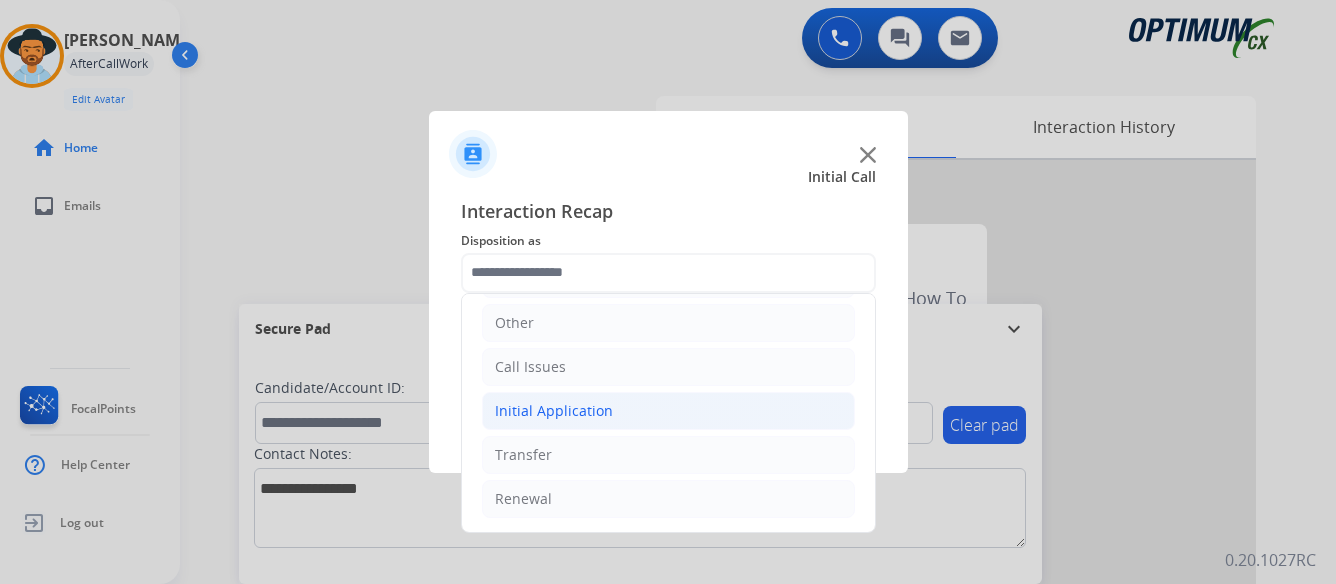 click on "Initial Application" 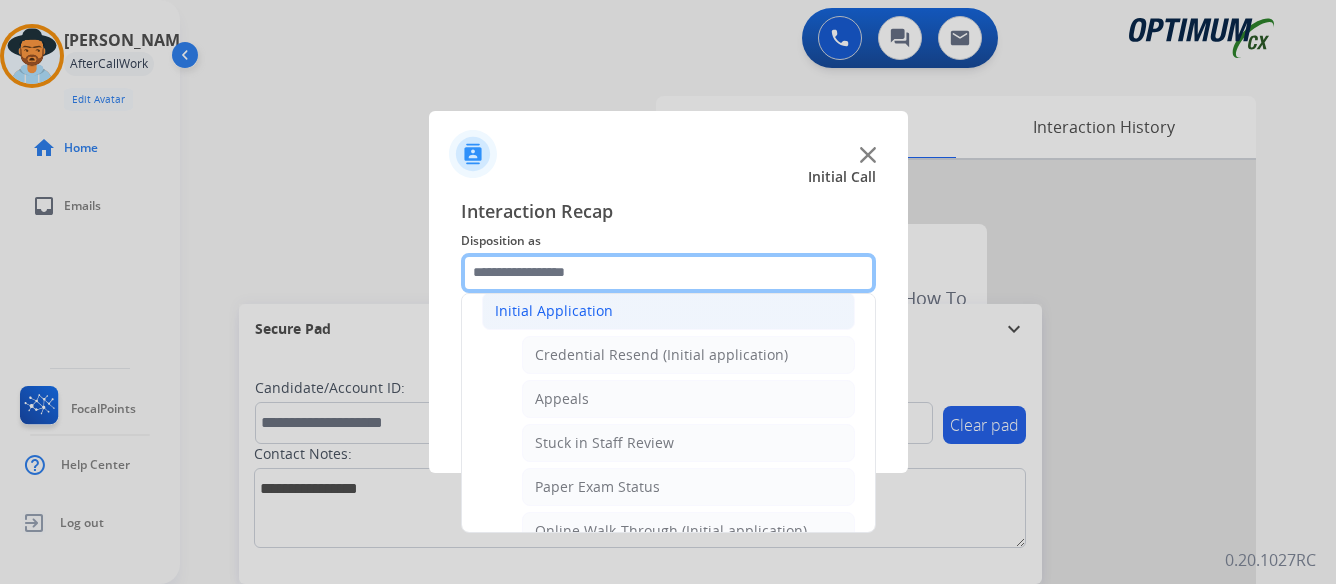 scroll, scrollTop: 336, scrollLeft: 0, axis: vertical 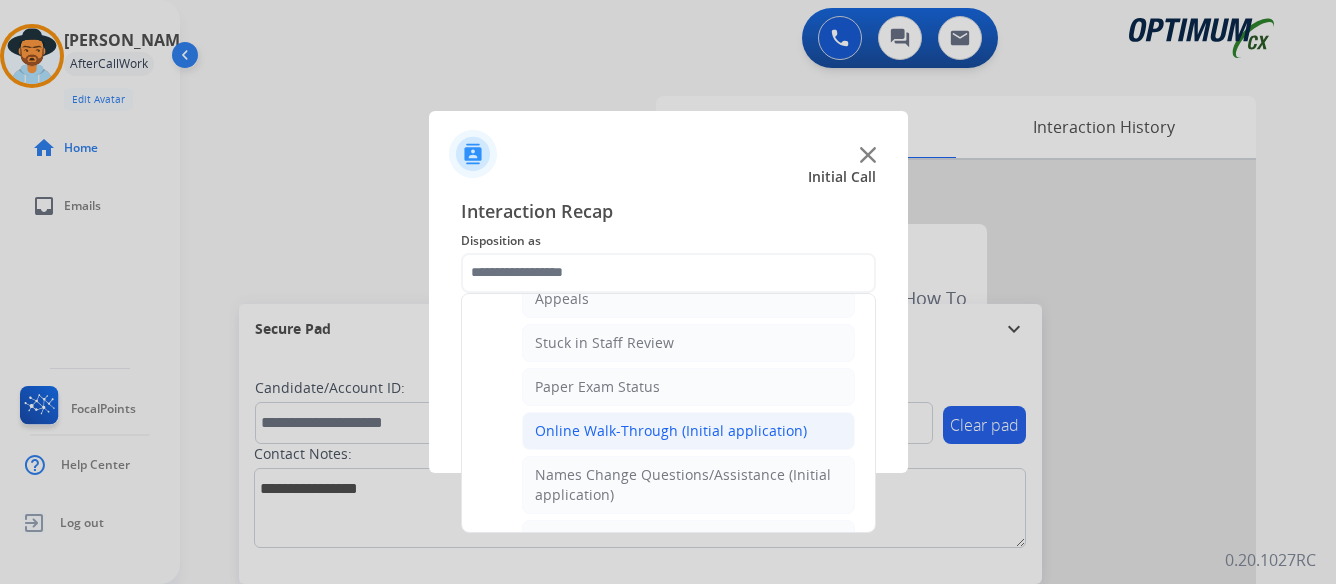 click on "Online Walk-Through (Initial application)" 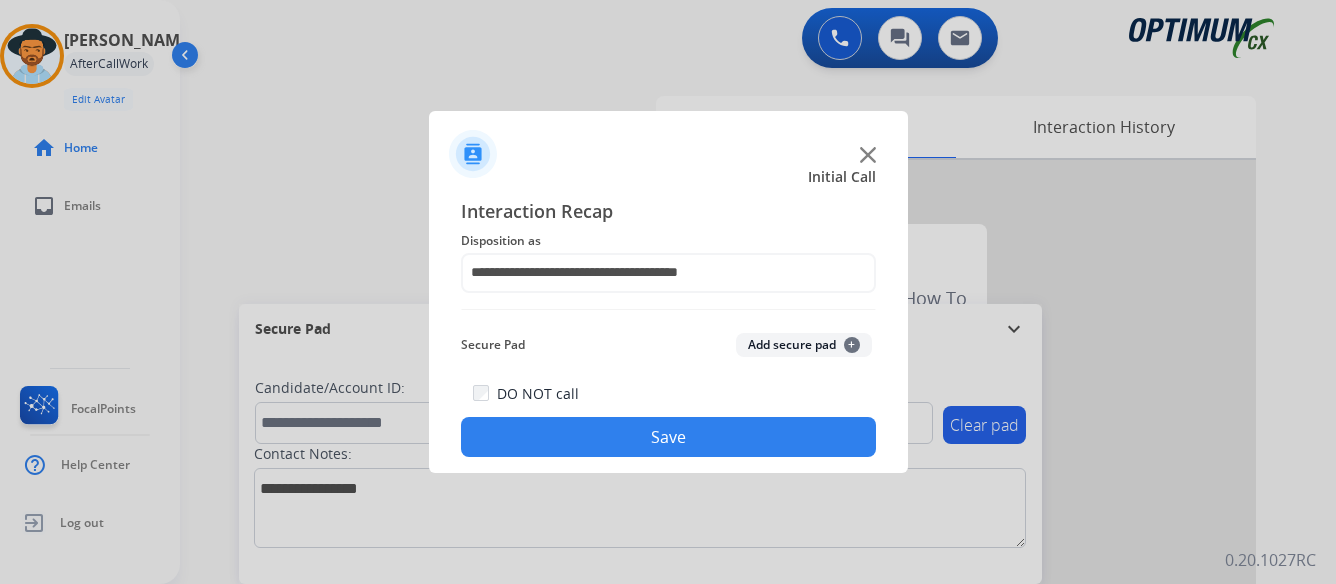 click on "Save" 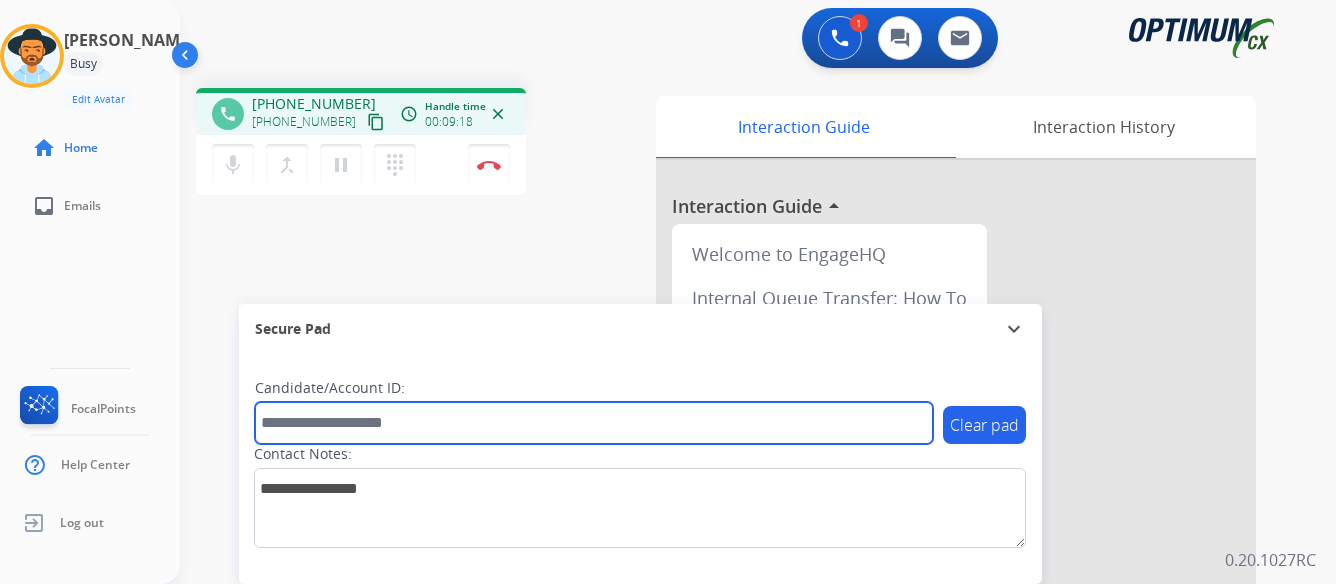 paste on "*******" 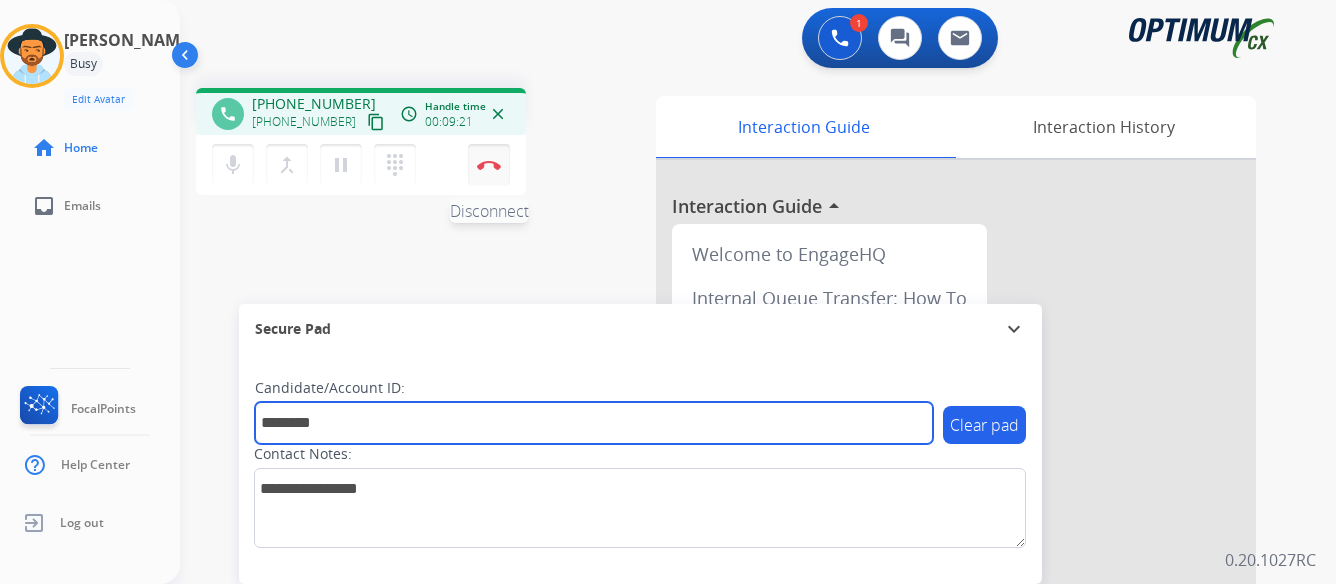 type on "*******" 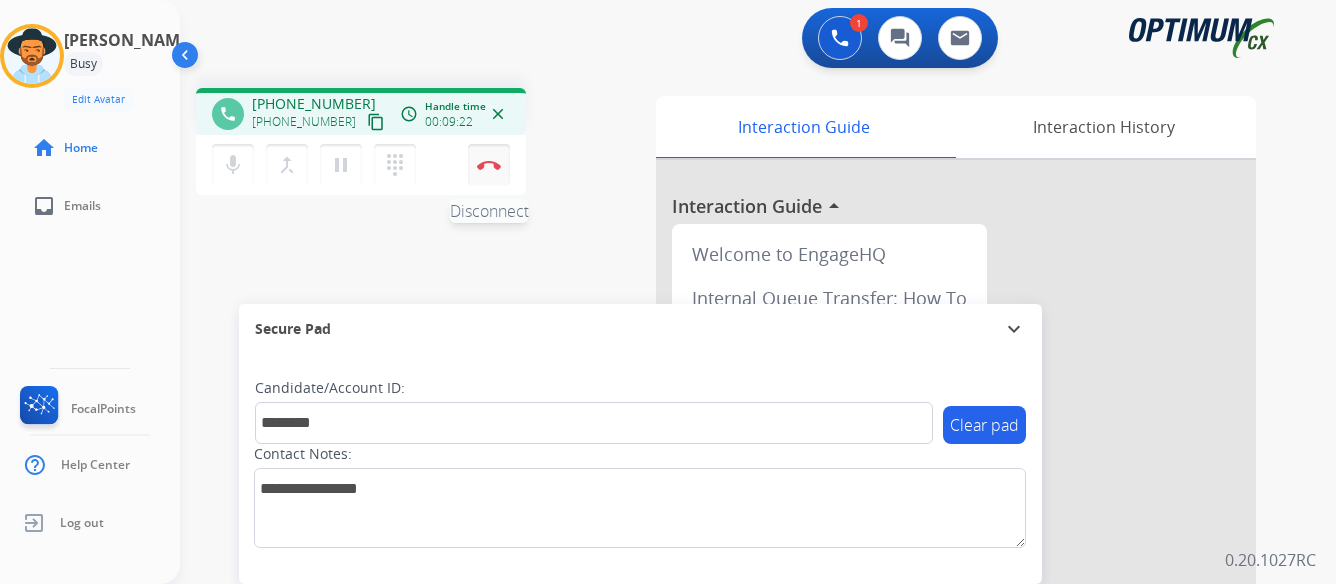 click at bounding box center (489, 165) 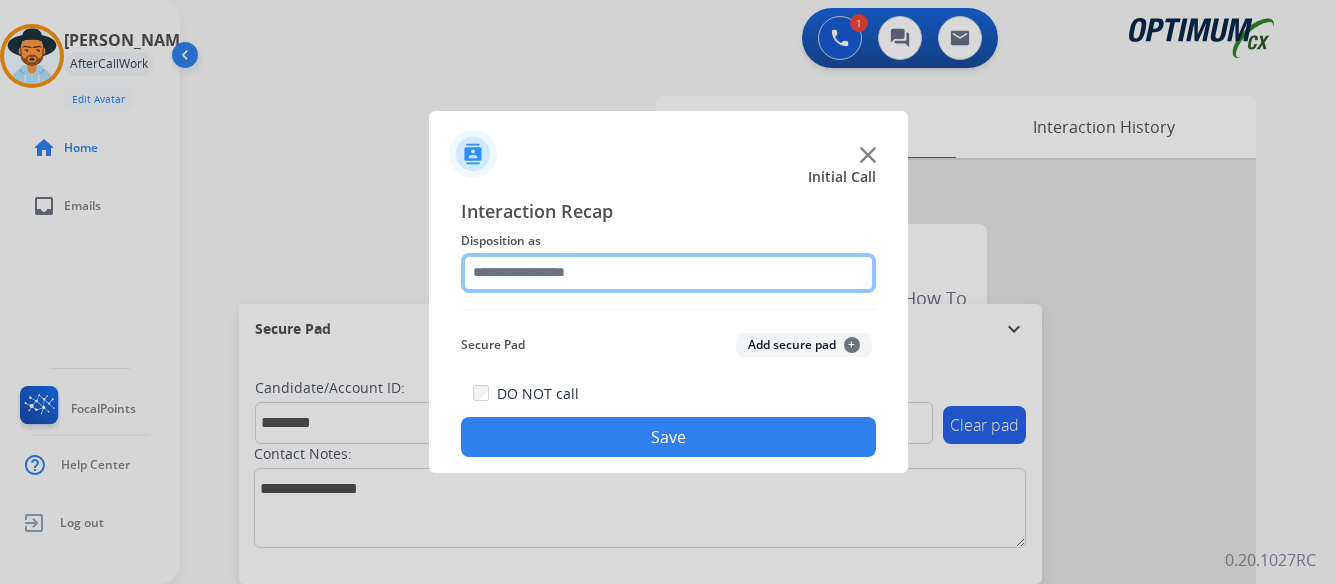 click 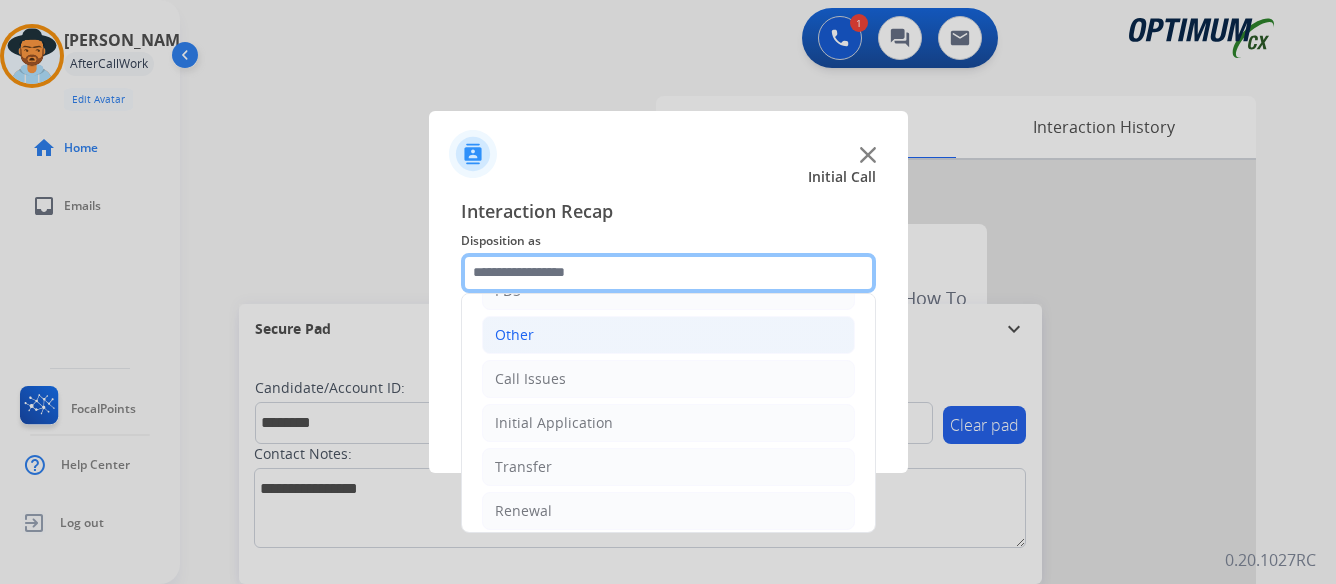 scroll, scrollTop: 136, scrollLeft: 0, axis: vertical 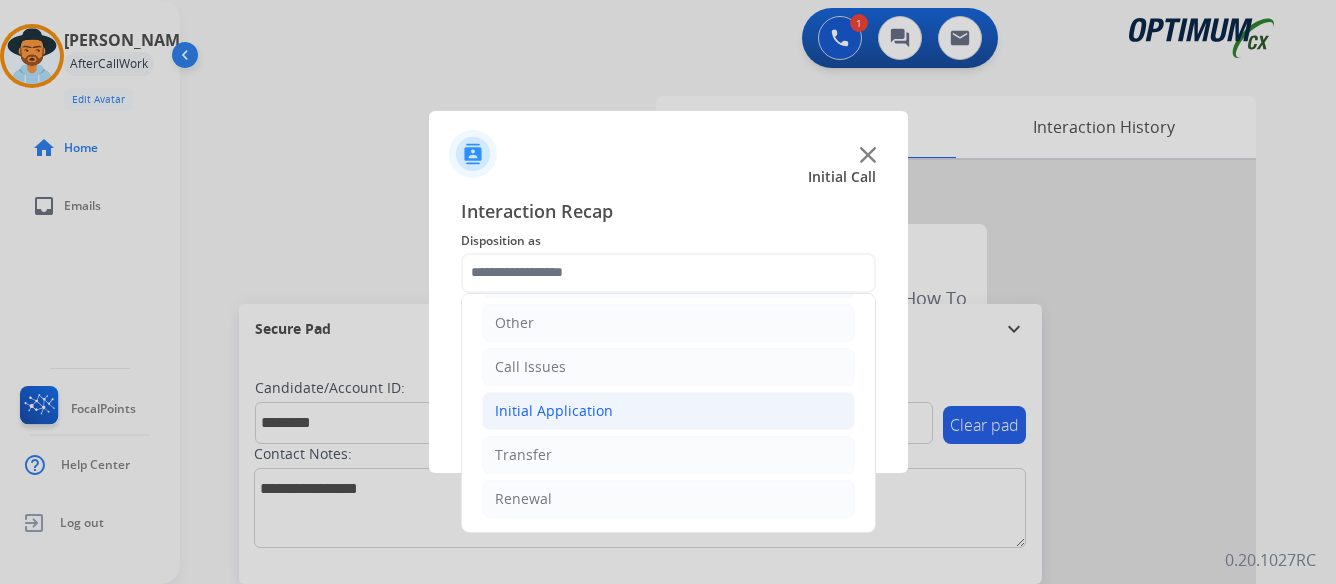 click on "Initial Application" 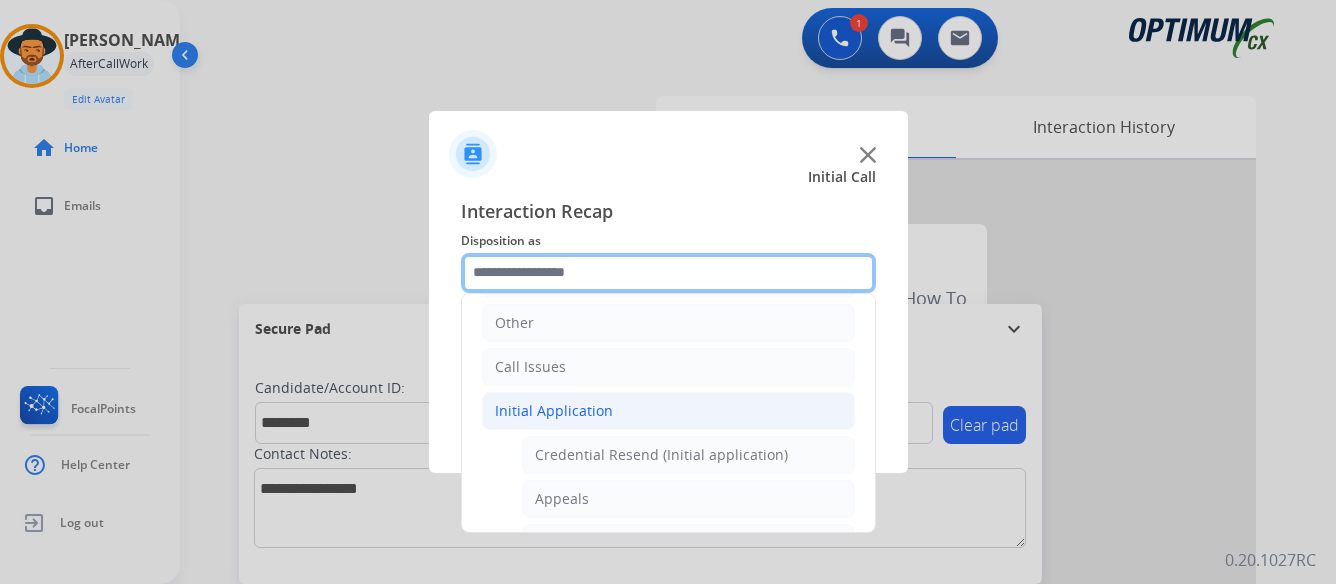 scroll, scrollTop: 236, scrollLeft: 0, axis: vertical 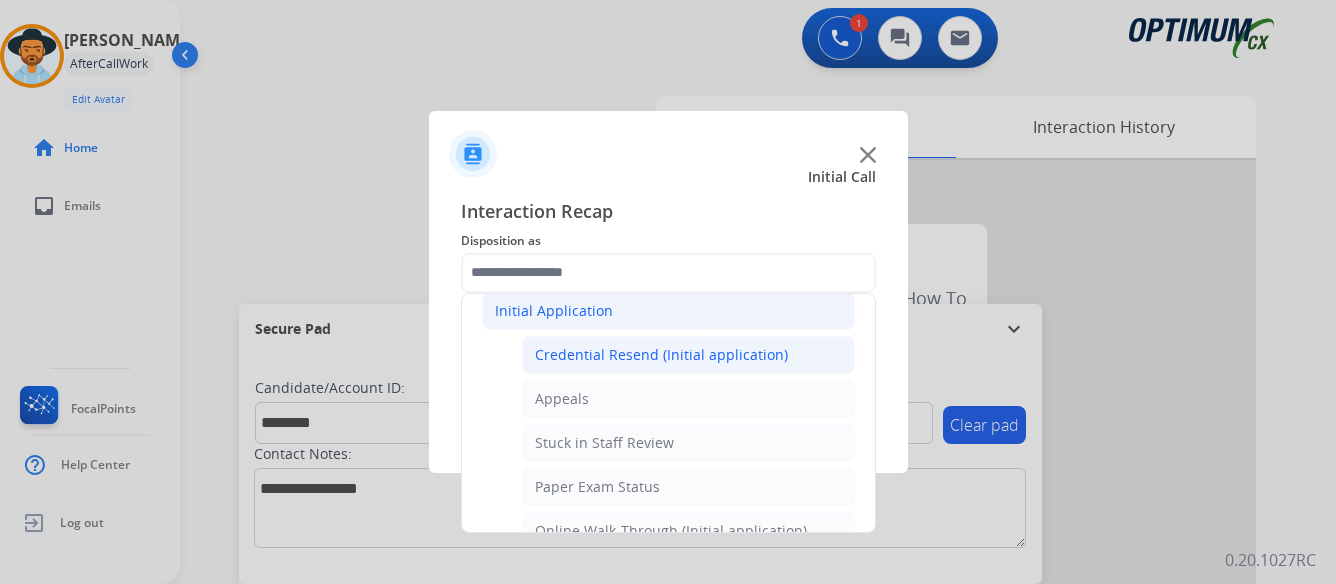 click on "Credential Resend (Initial application)" 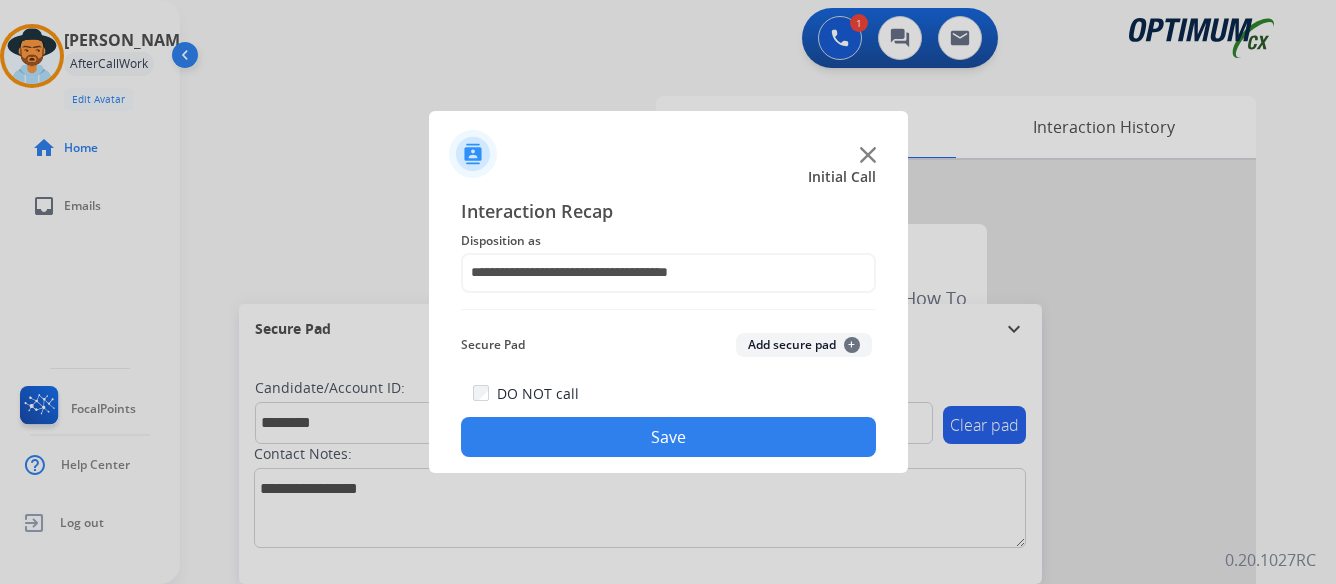 click on "Save" 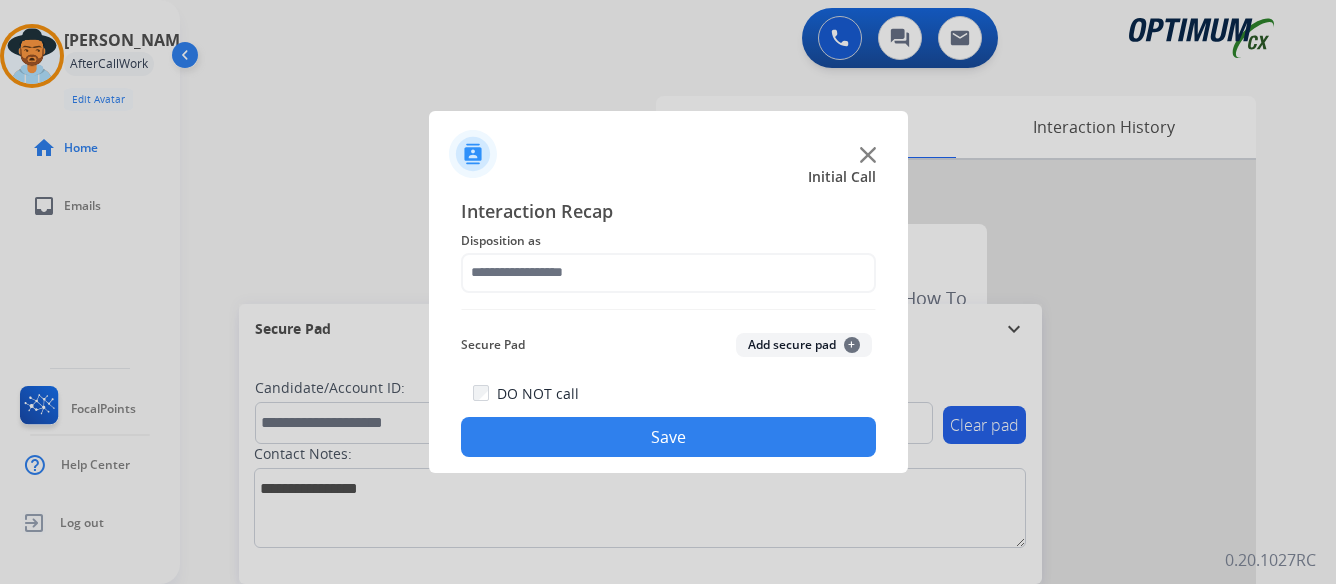 click 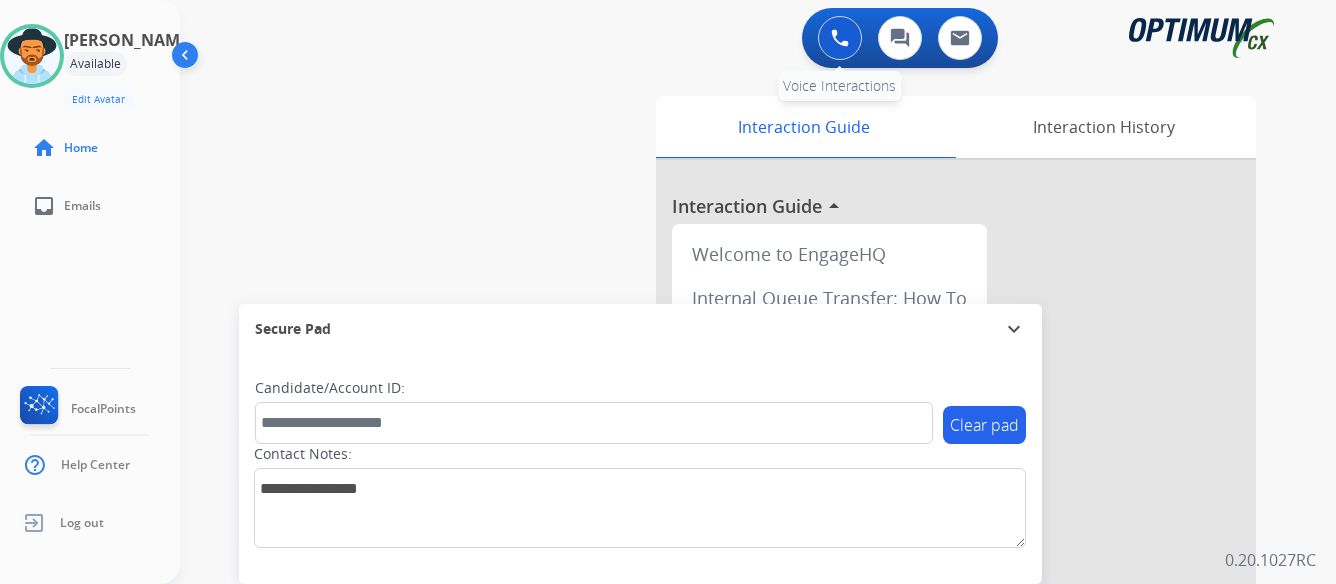 click at bounding box center [840, 38] 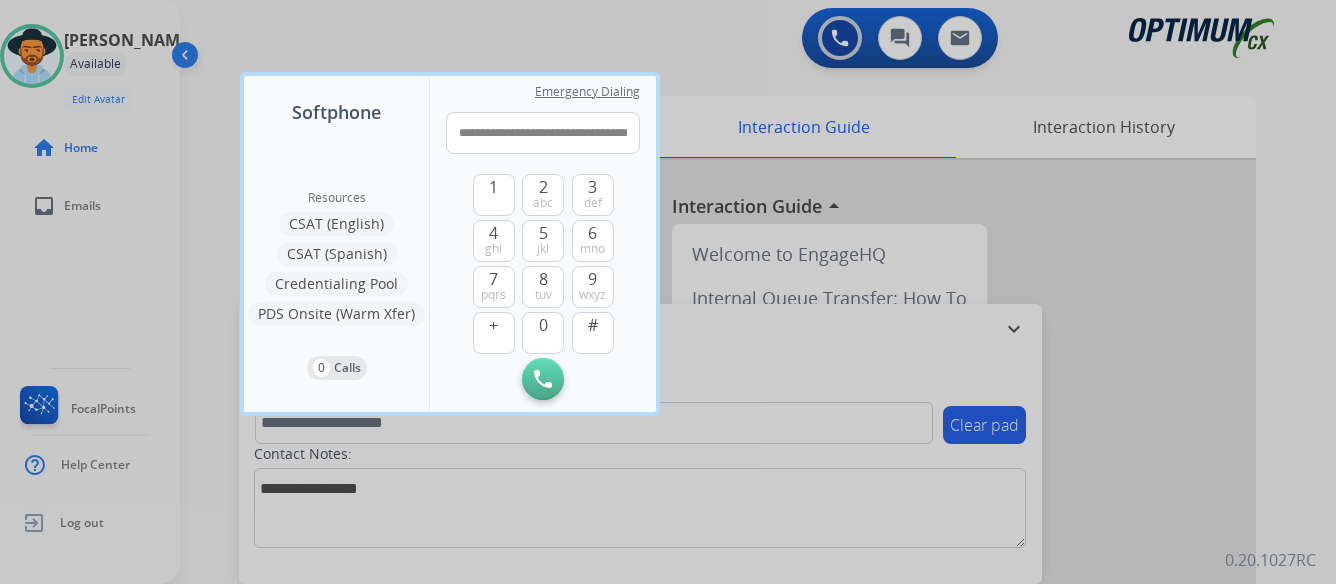 scroll, scrollTop: 0, scrollLeft: 1057, axis: horizontal 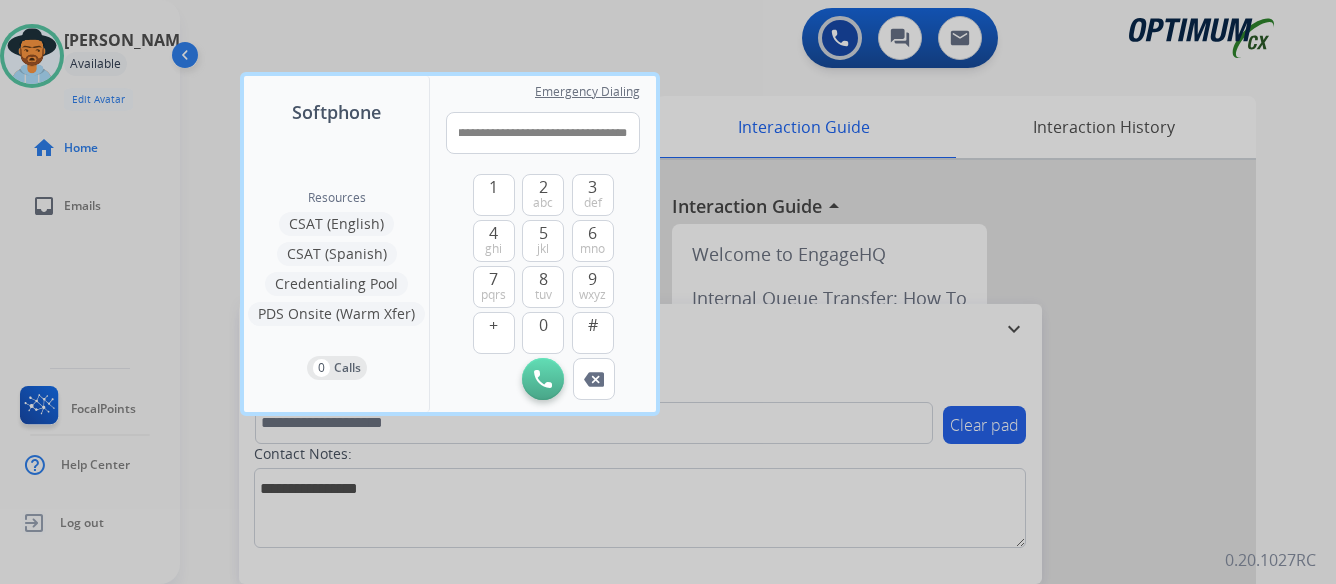 drag, startPoint x: 459, startPoint y: 135, endPoint x: 665, endPoint y: 141, distance: 206.08736 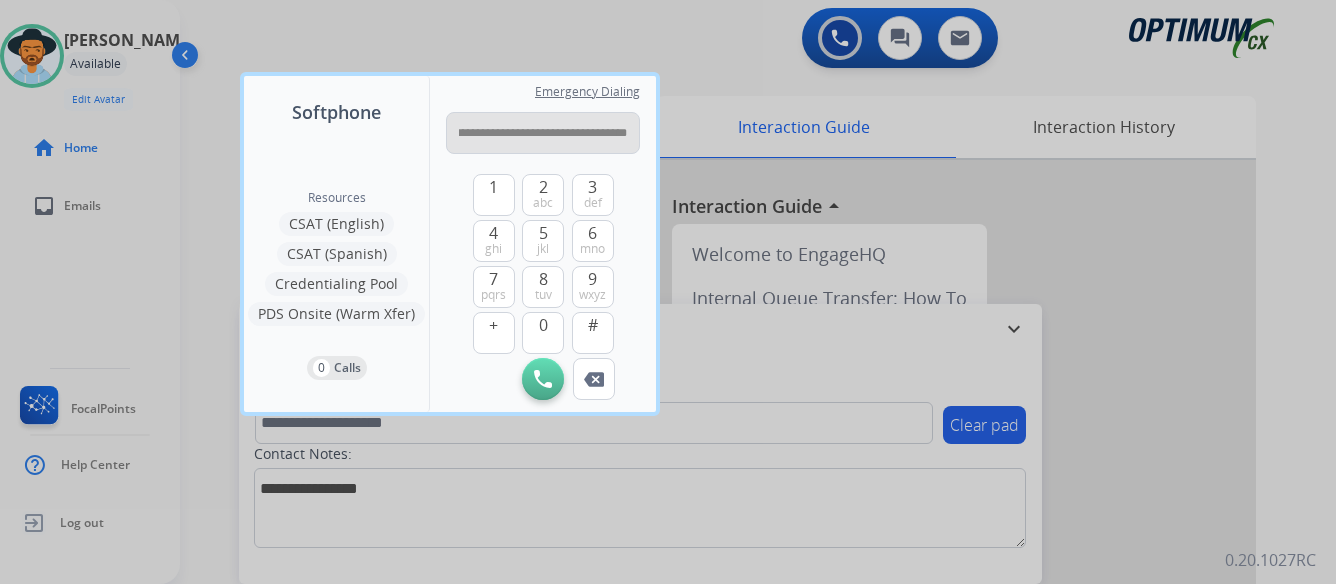 click on "**********" at bounding box center [543, 133] 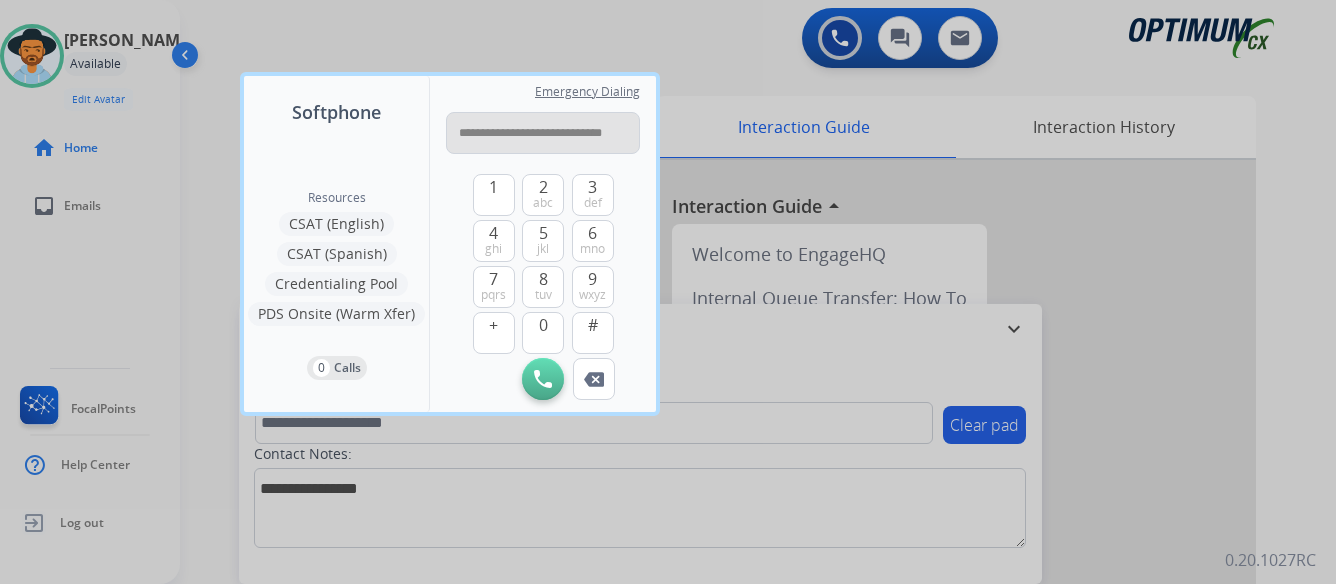 scroll, scrollTop: 0, scrollLeft: 0, axis: both 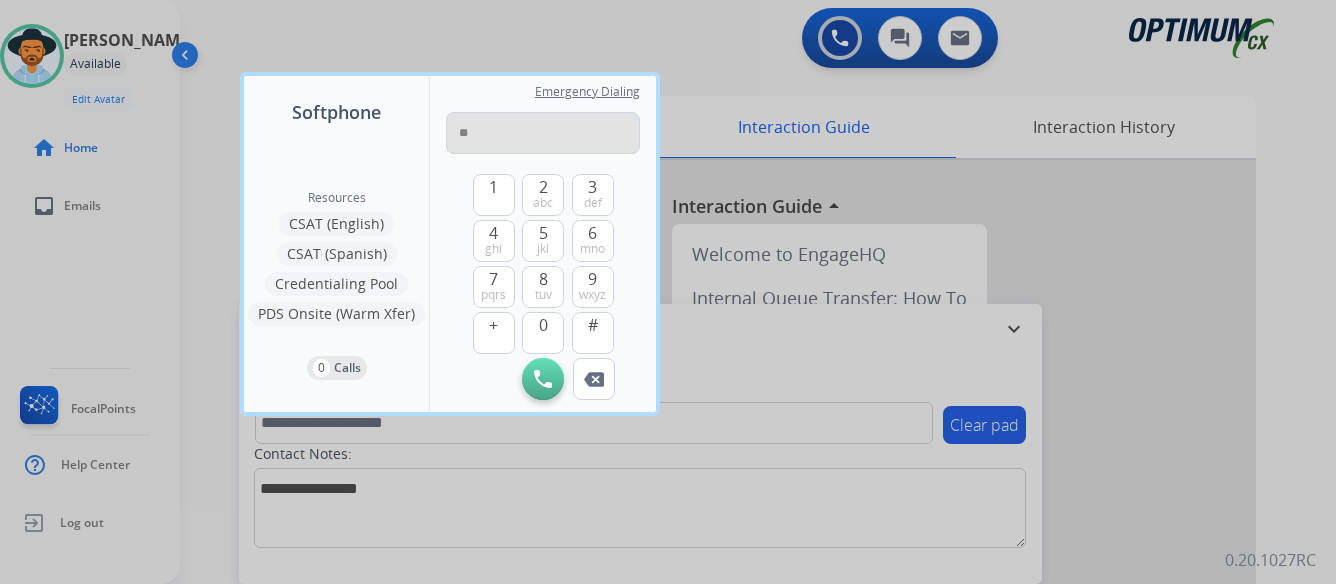 type on "*" 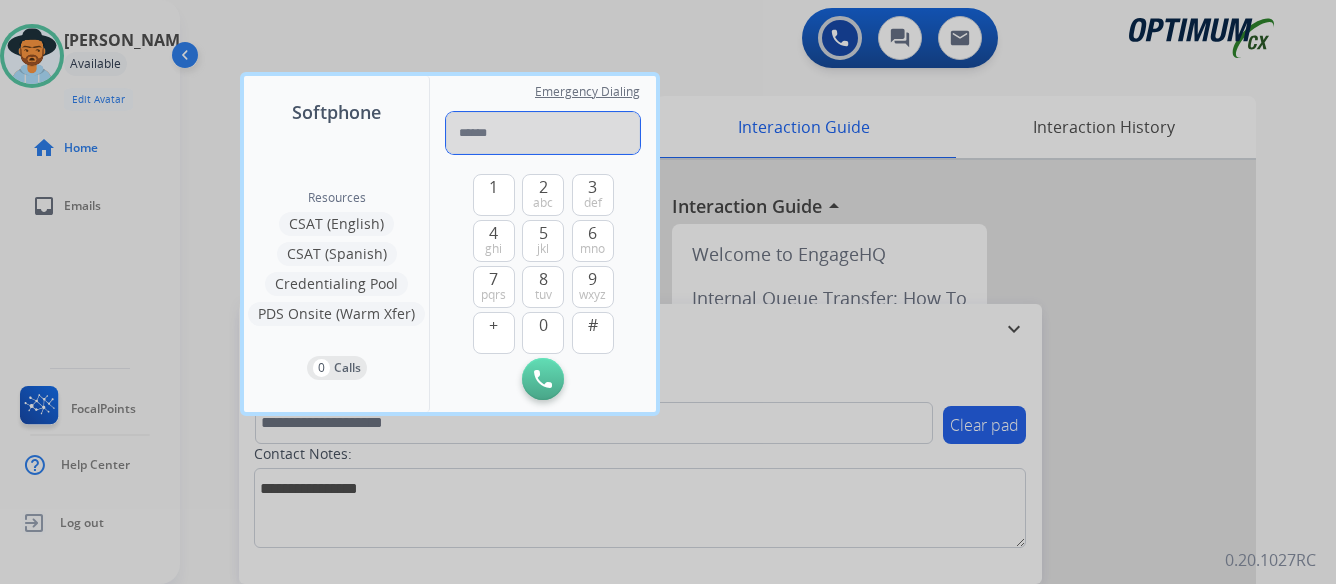paste on "**********" 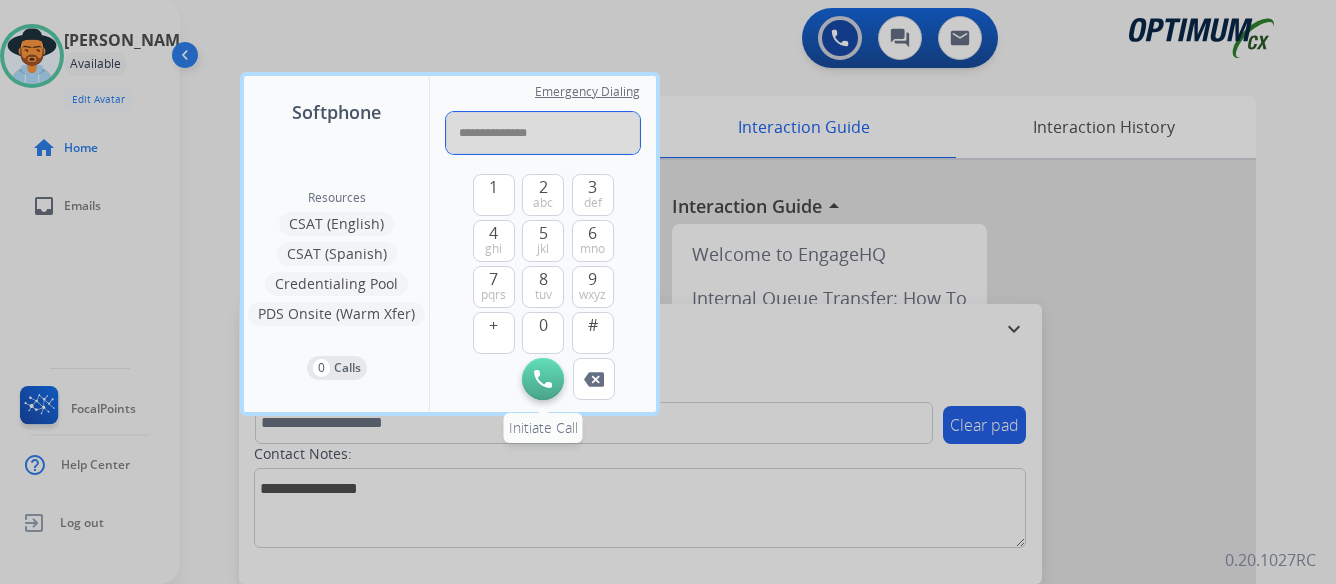 type on "**********" 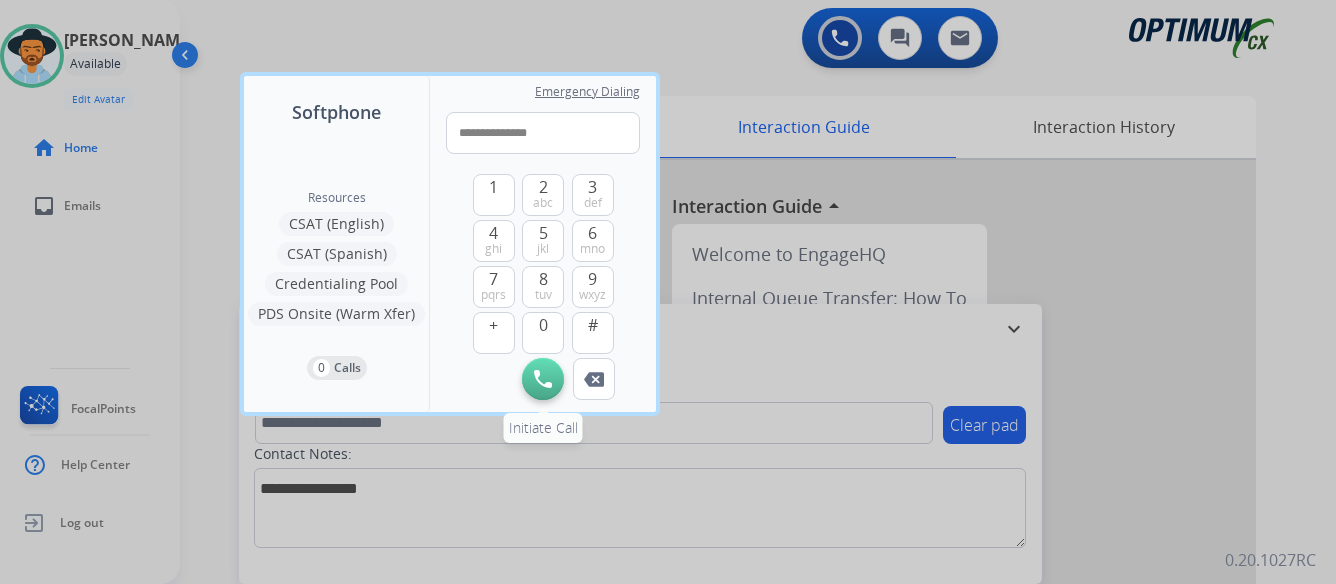 click at bounding box center (543, 379) 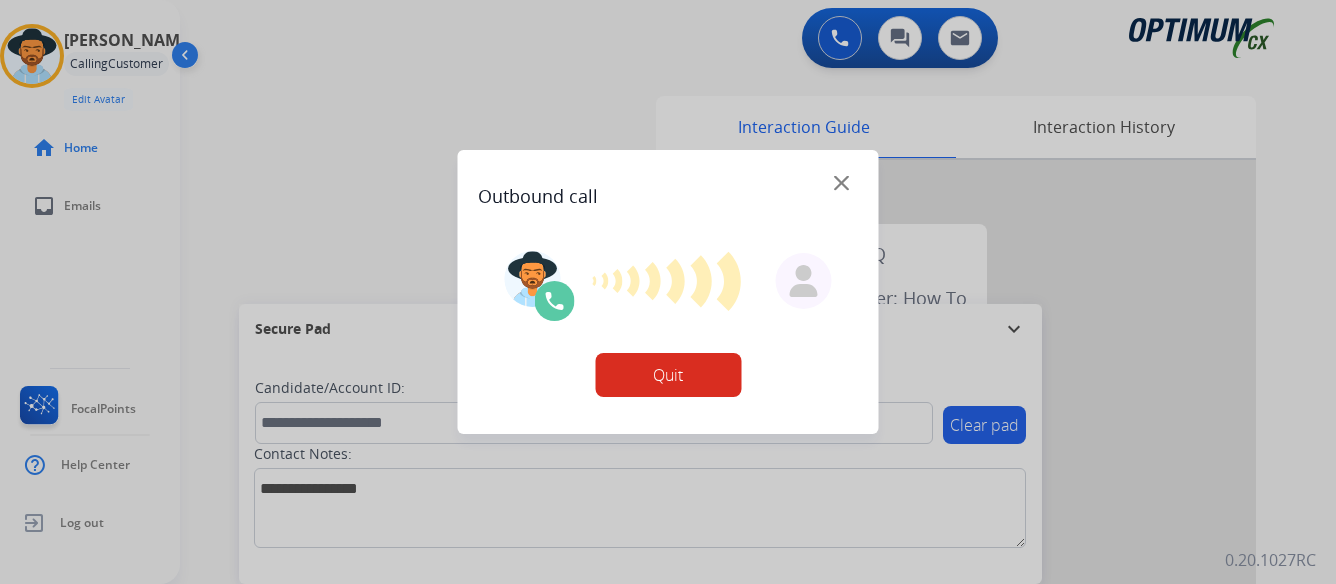 click on "Quit" at bounding box center (668, 375) 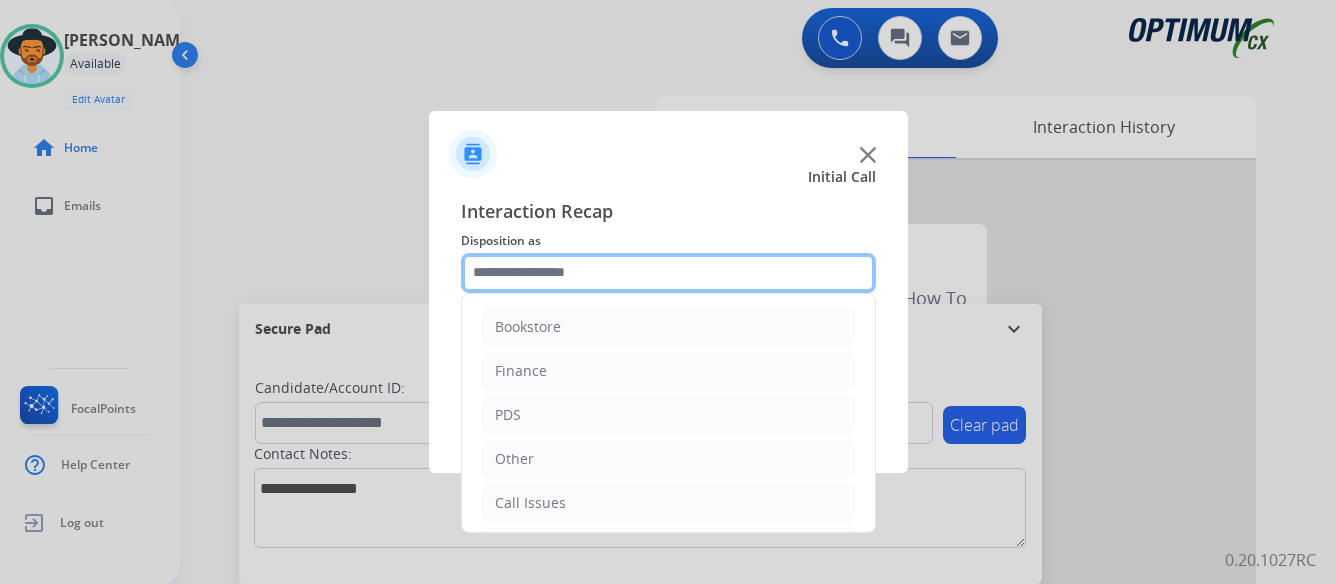 click 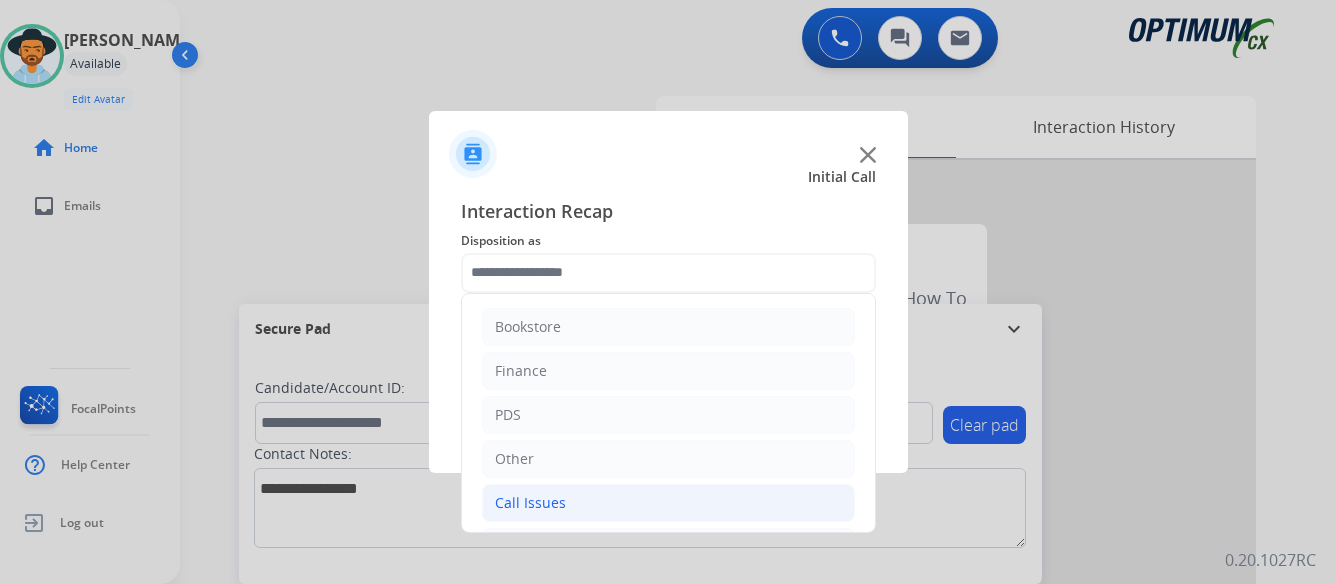click on "Call Issues" 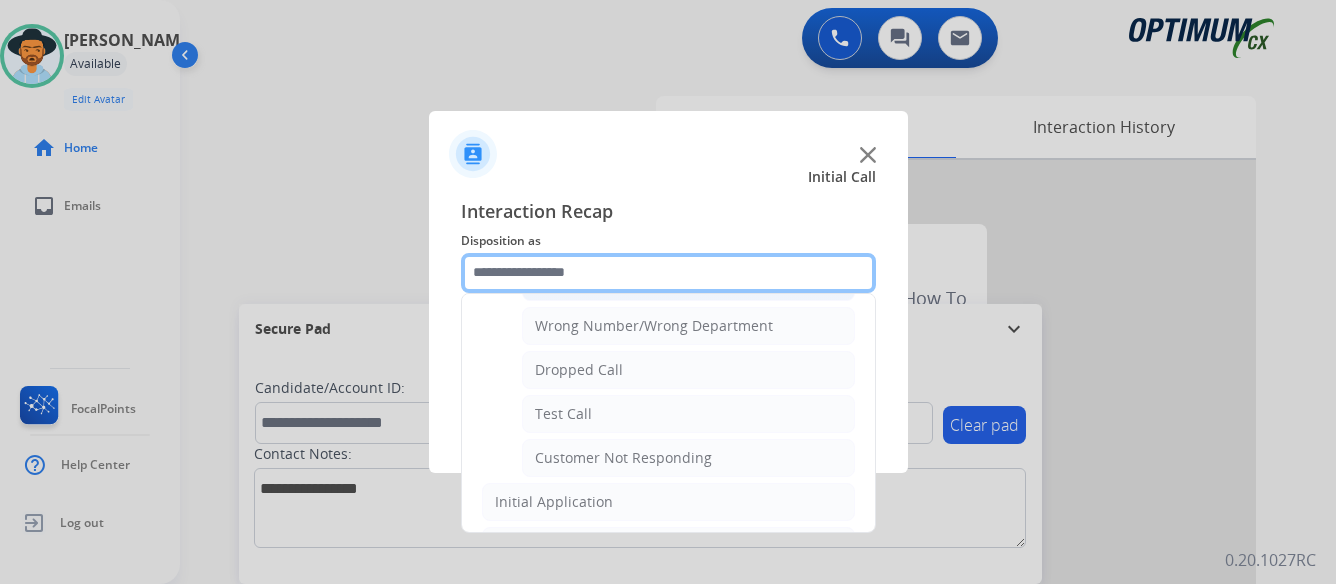 scroll, scrollTop: 300, scrollLeft: 0, axis: vertical 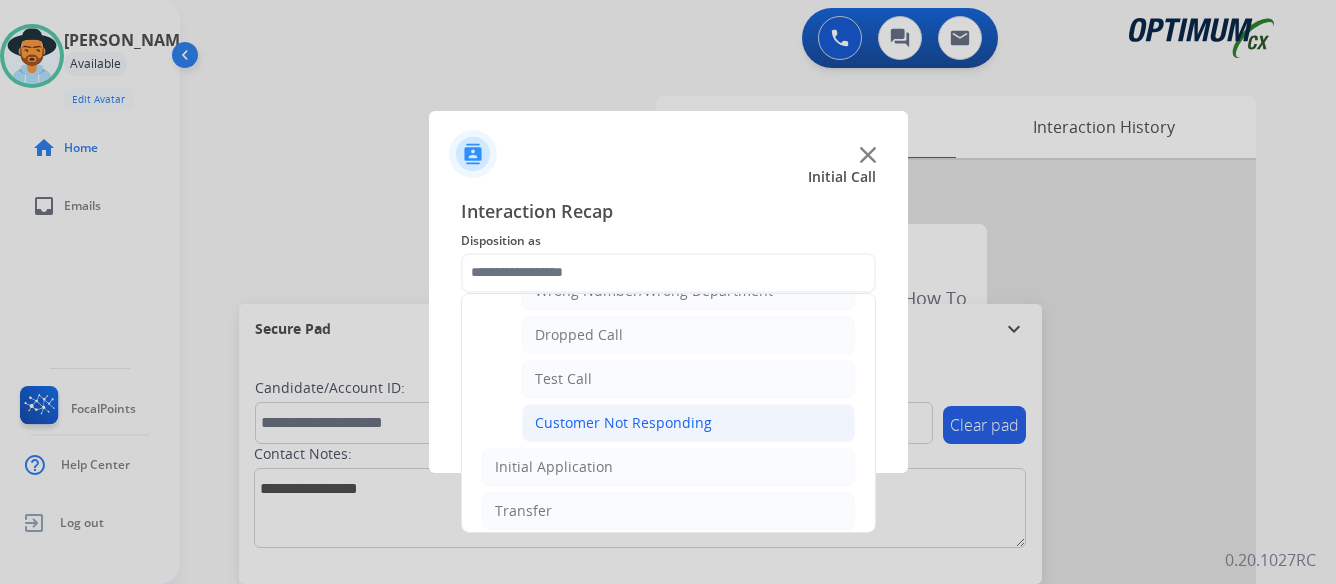 click on "Customer Not Responding" 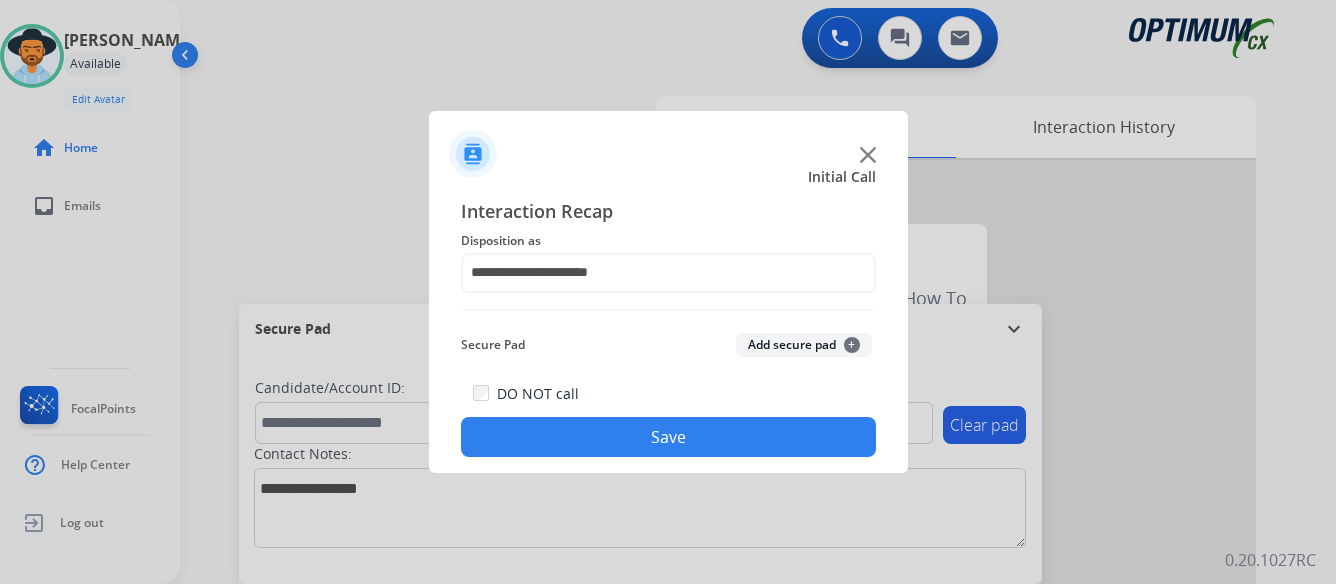 click on "Save" 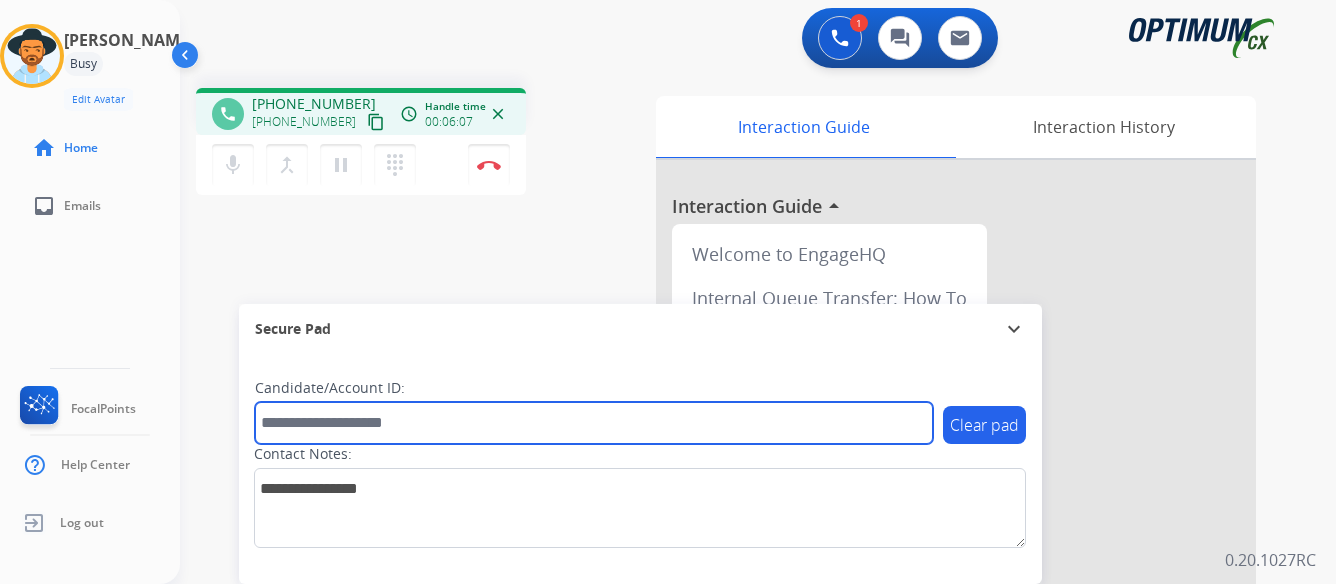 paste on "*******" 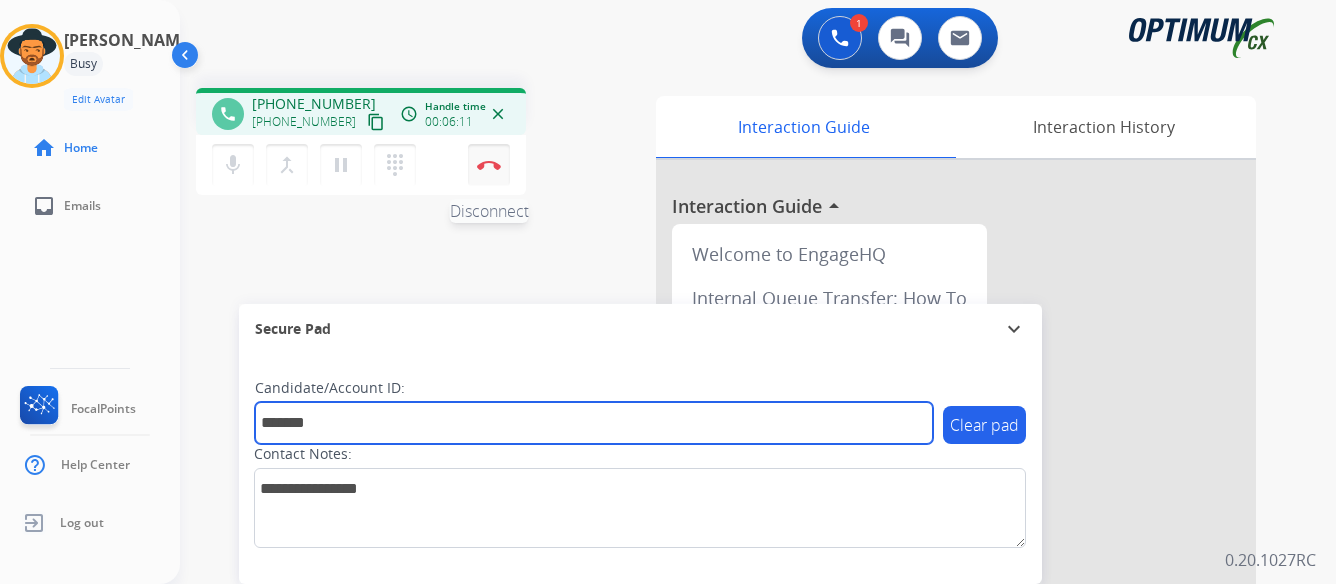 type on "*******" 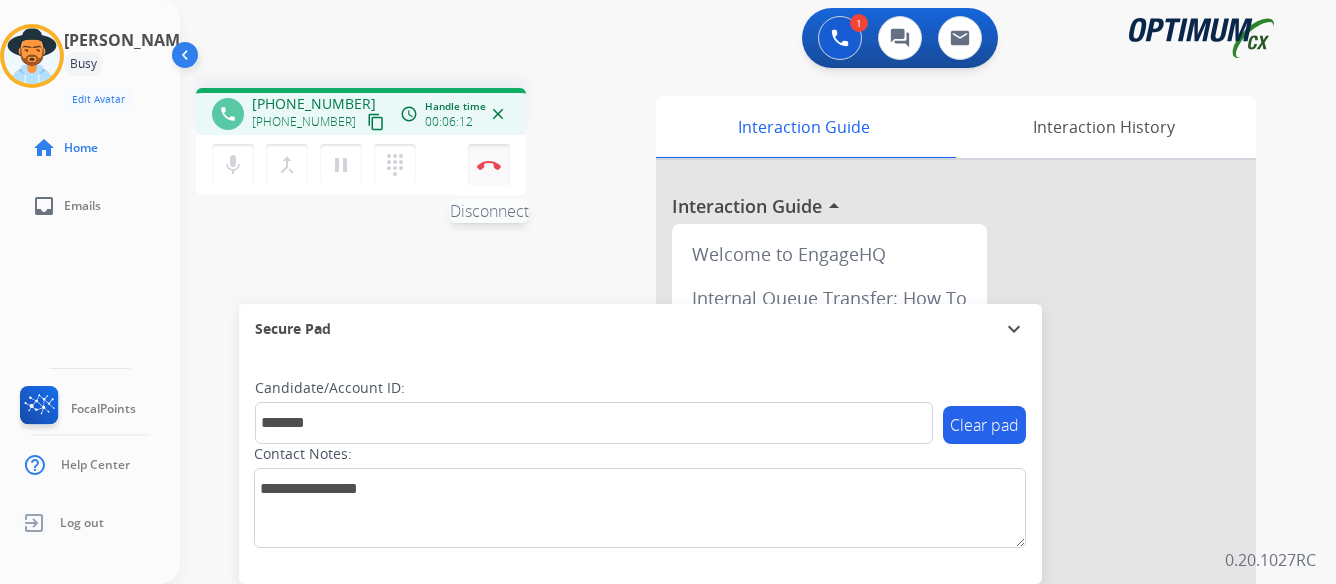 click on "Disconnect" at bounding box center (489, 165) 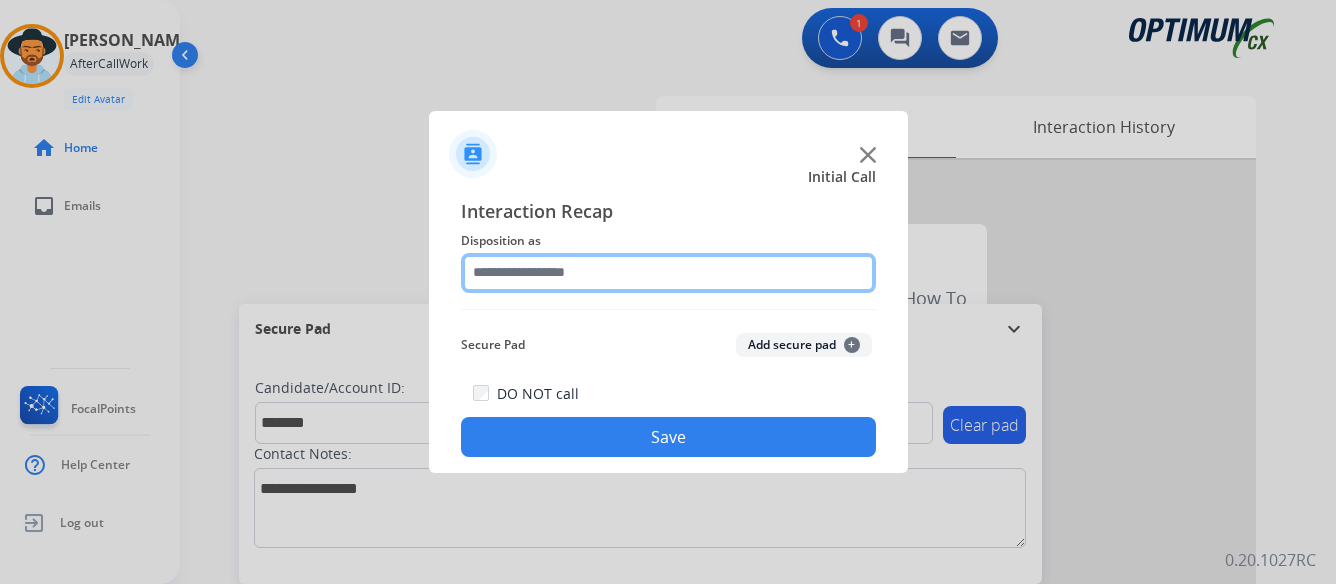click 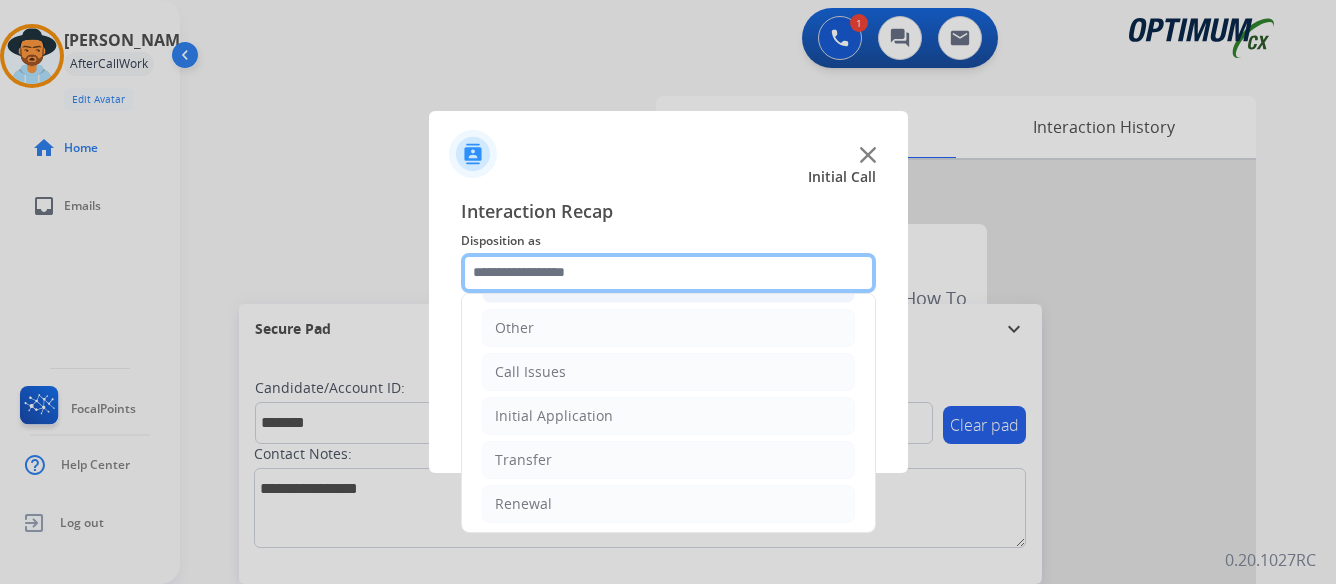 scroll, scrollTop: 136, scrollLeft: 0, axis: vertical 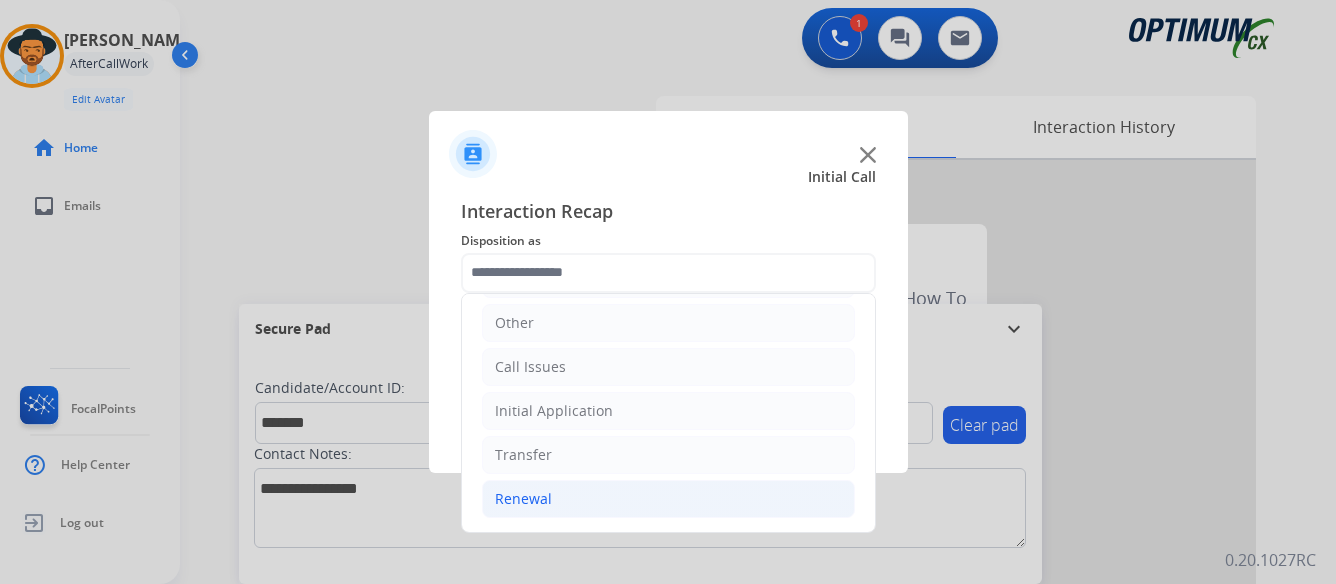click on "Renewal" 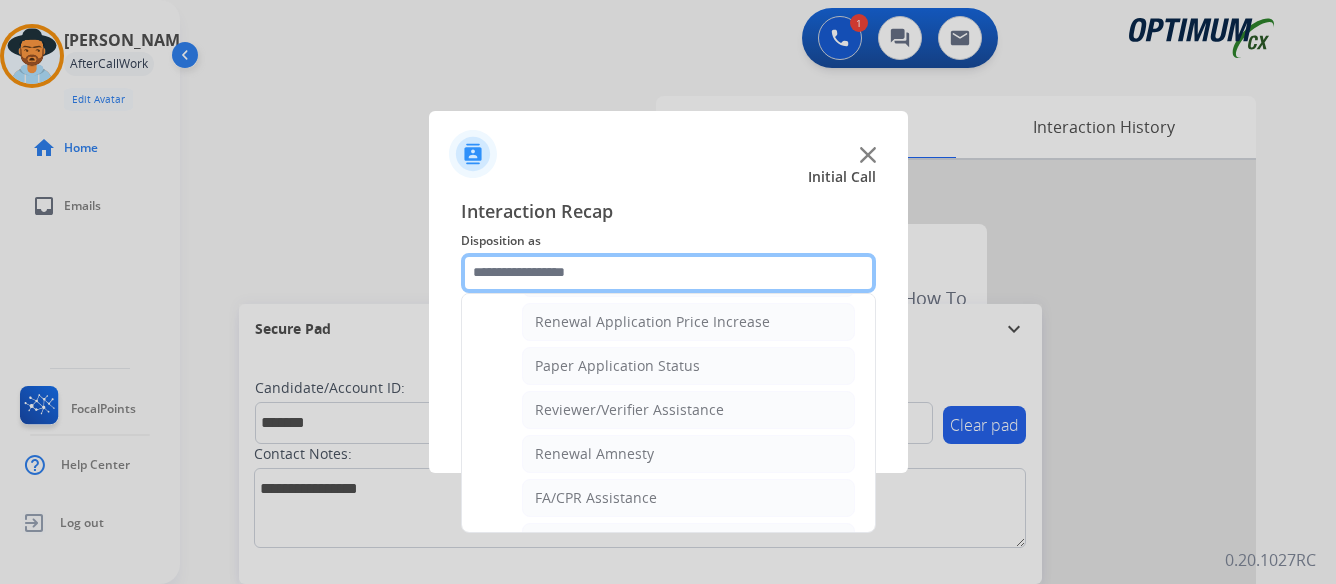 scroll, scrollTop: 736, scrollLeft: 0, axis: vertical 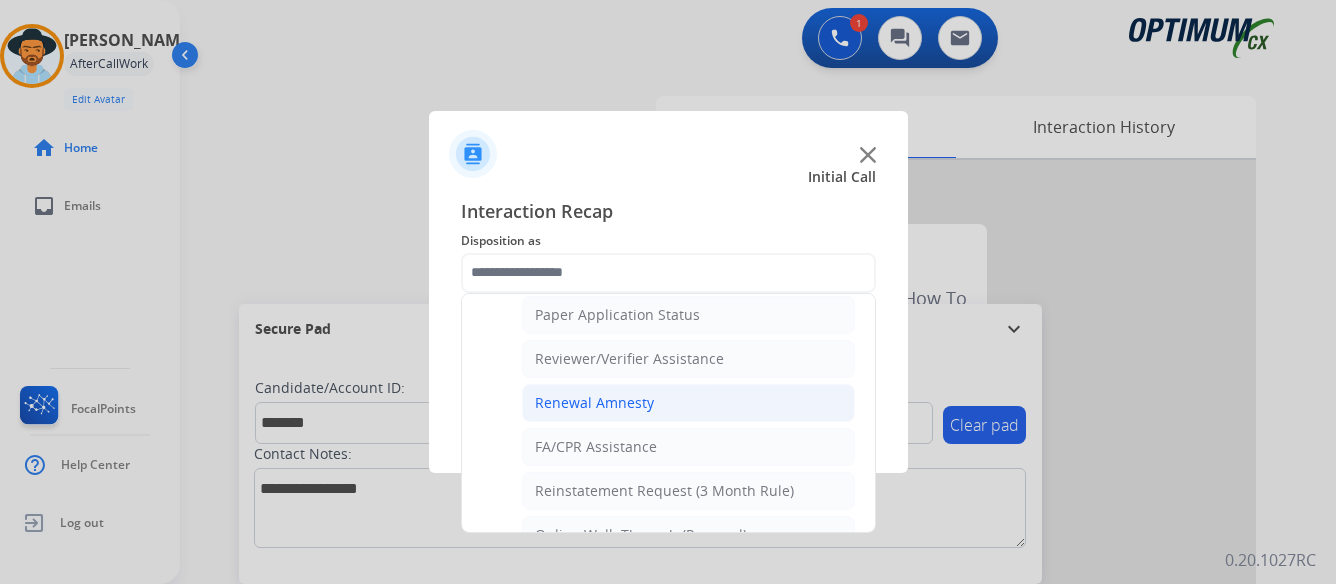click on "Renewal Amnesty" 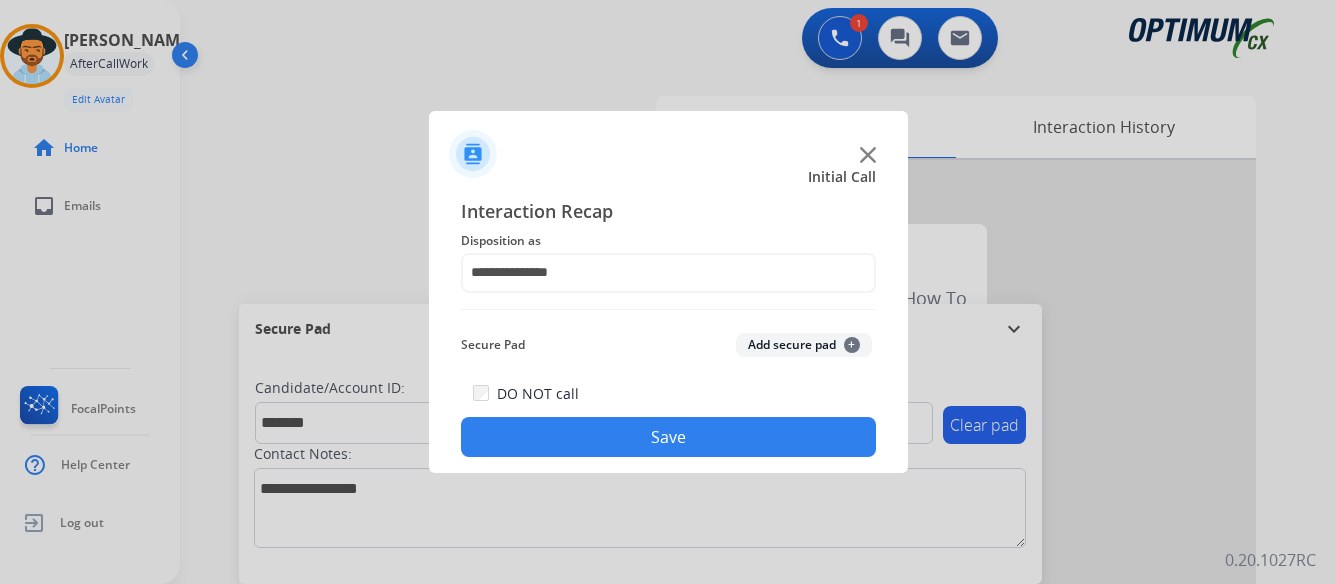 click on "Save" 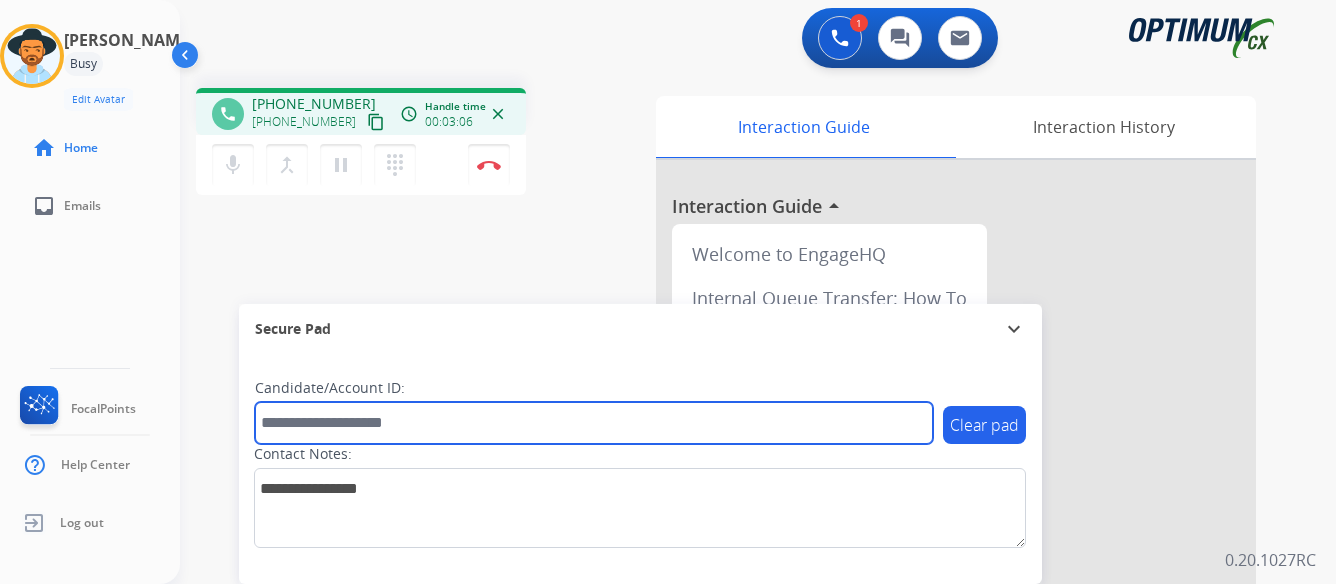 paste on "*******" 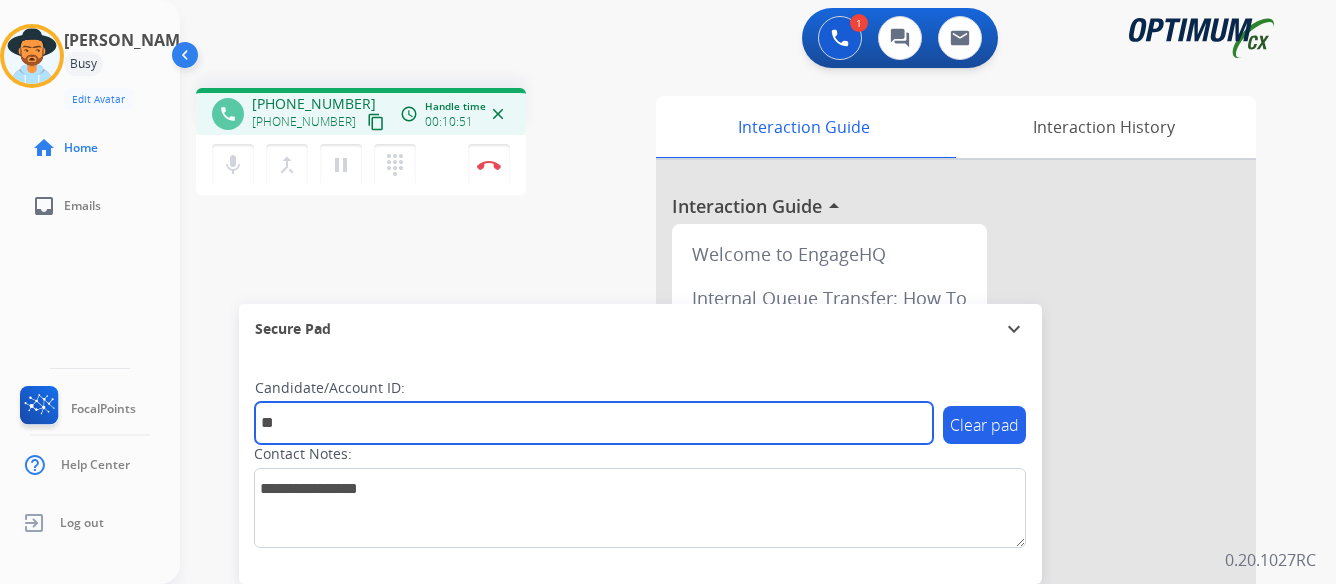 type on "*" 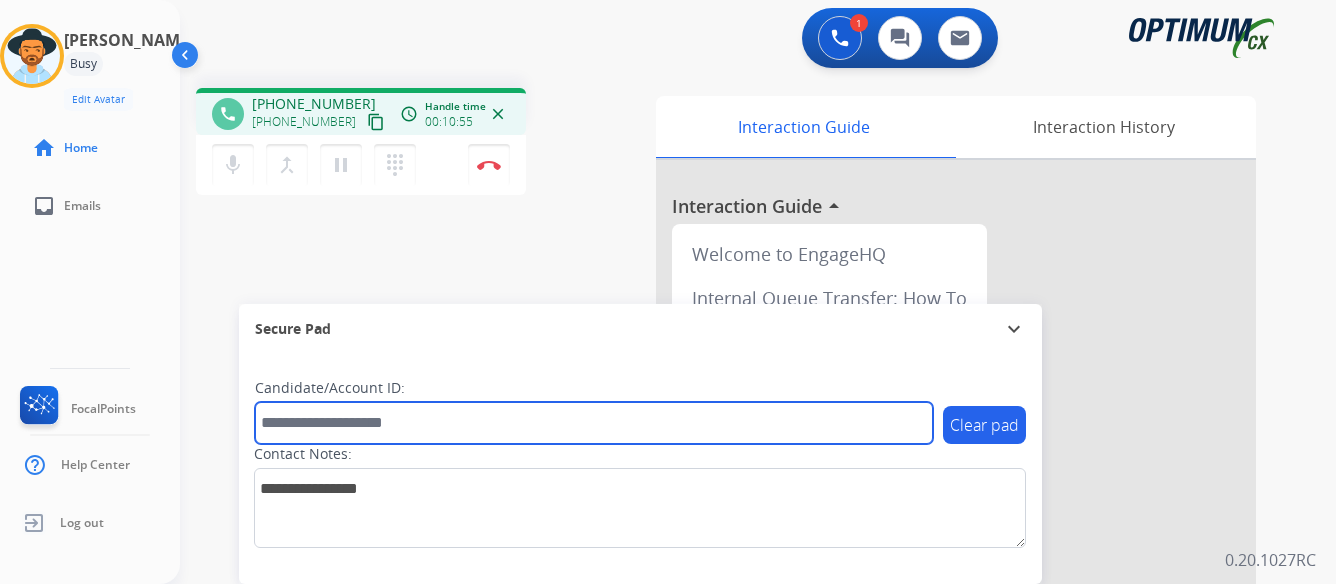 paste on "*******" 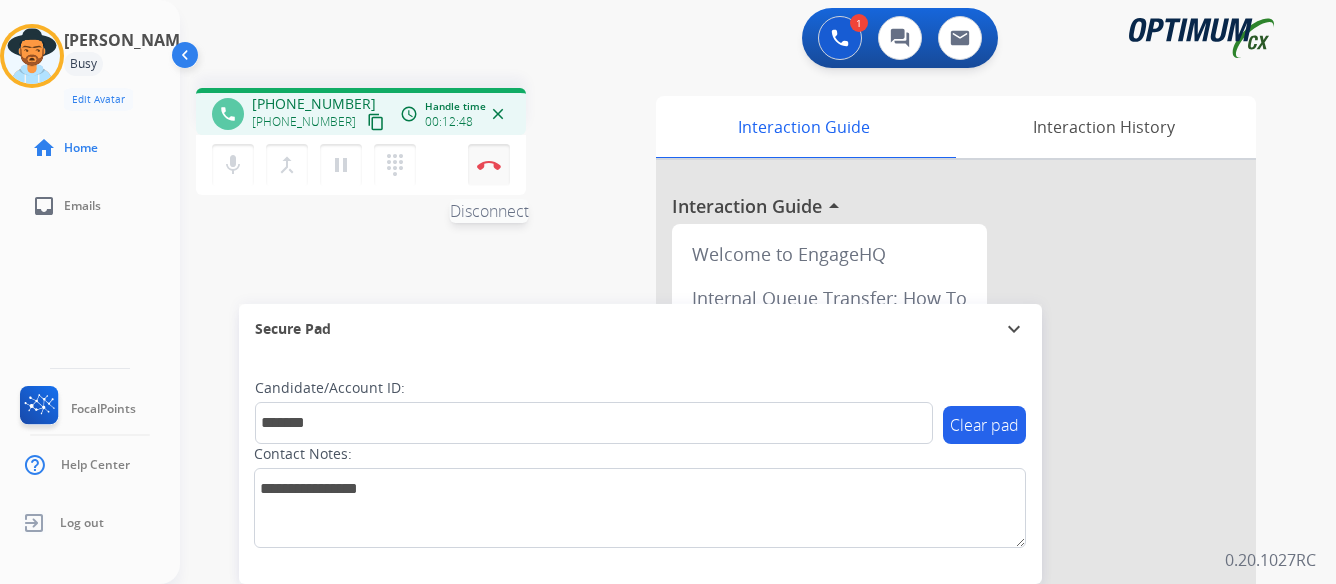 click on "Disconnect" at bounding box center [489, 165] 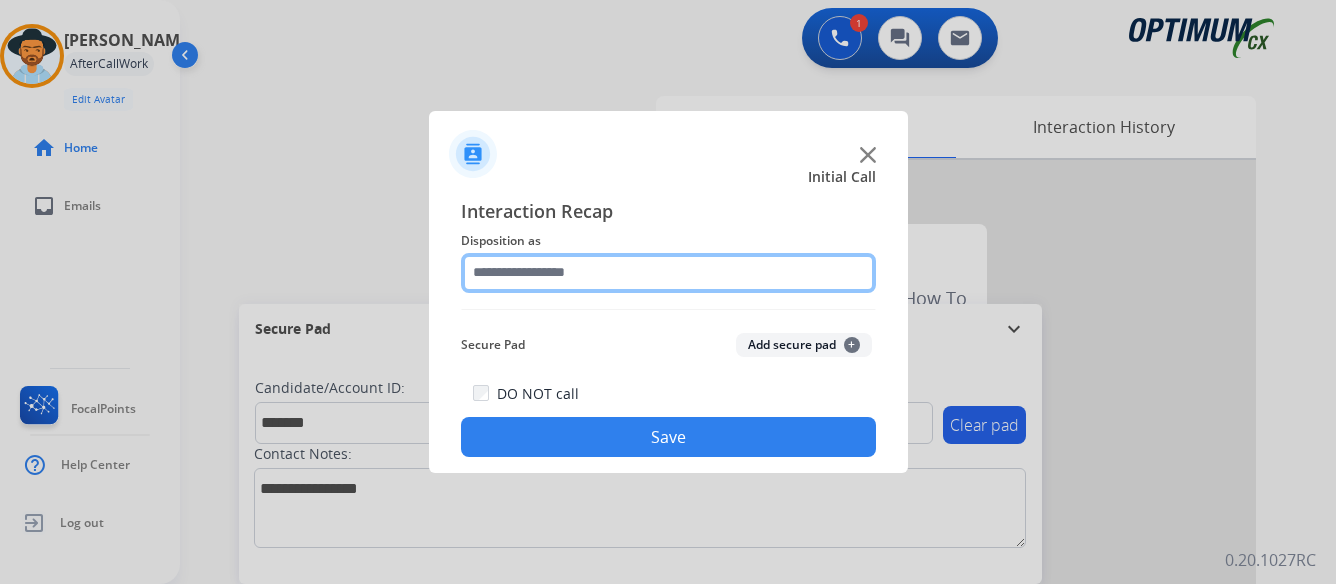 click 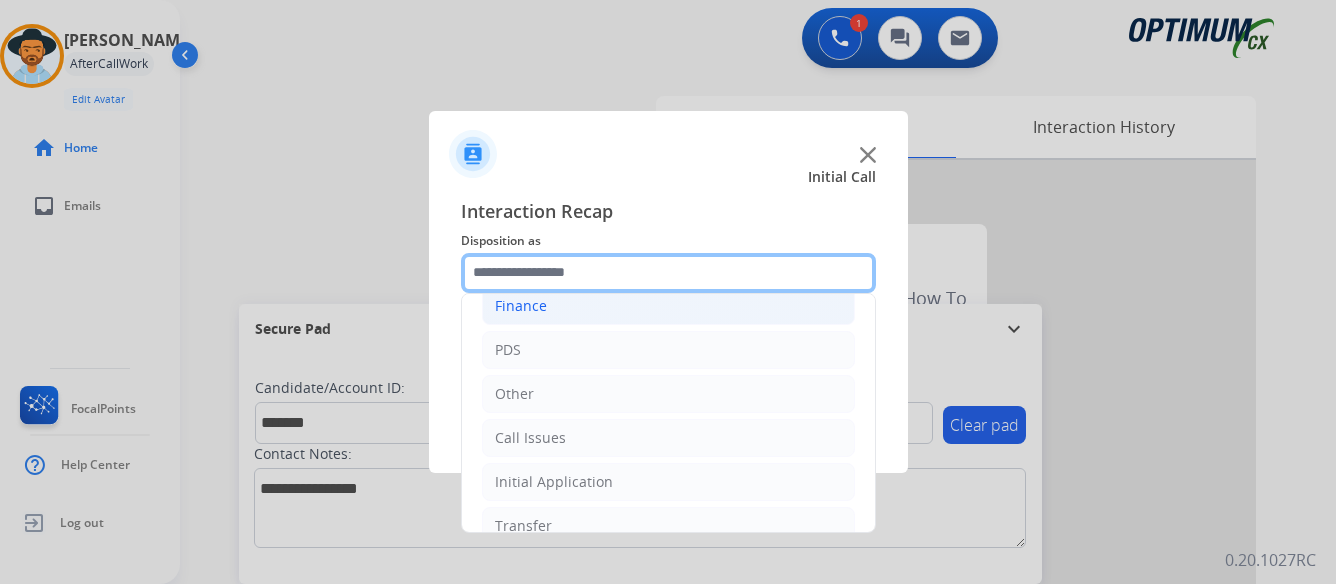 scroll, scrollTop: 136, scrollLeft: 0, axis: vertical 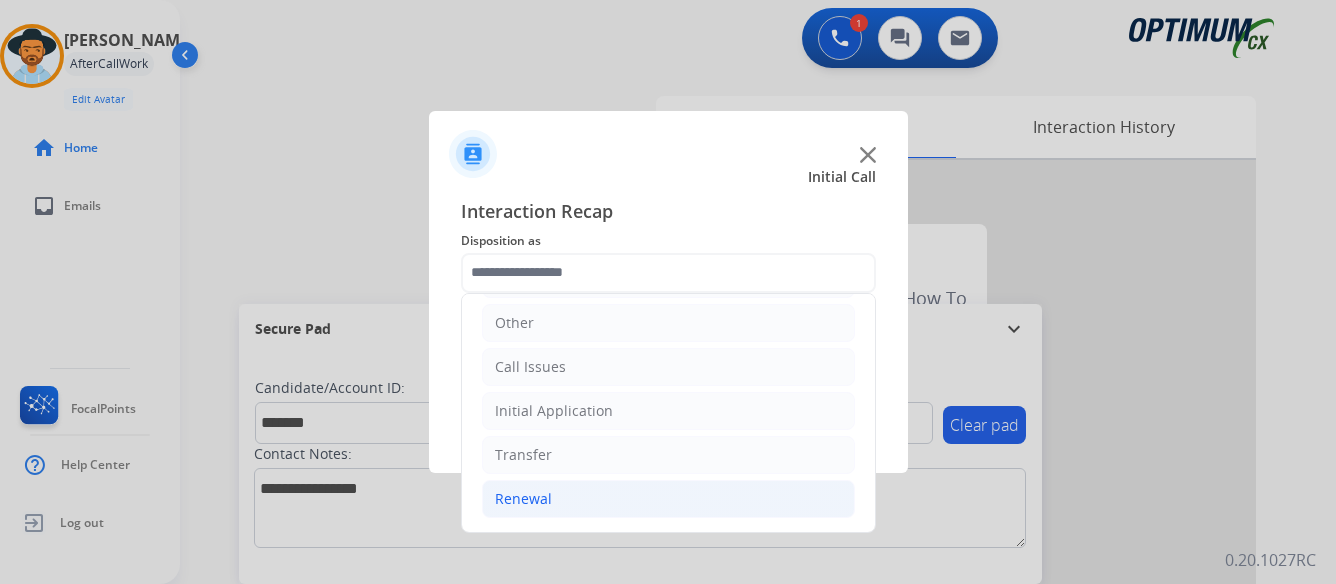 click on "Renewal" 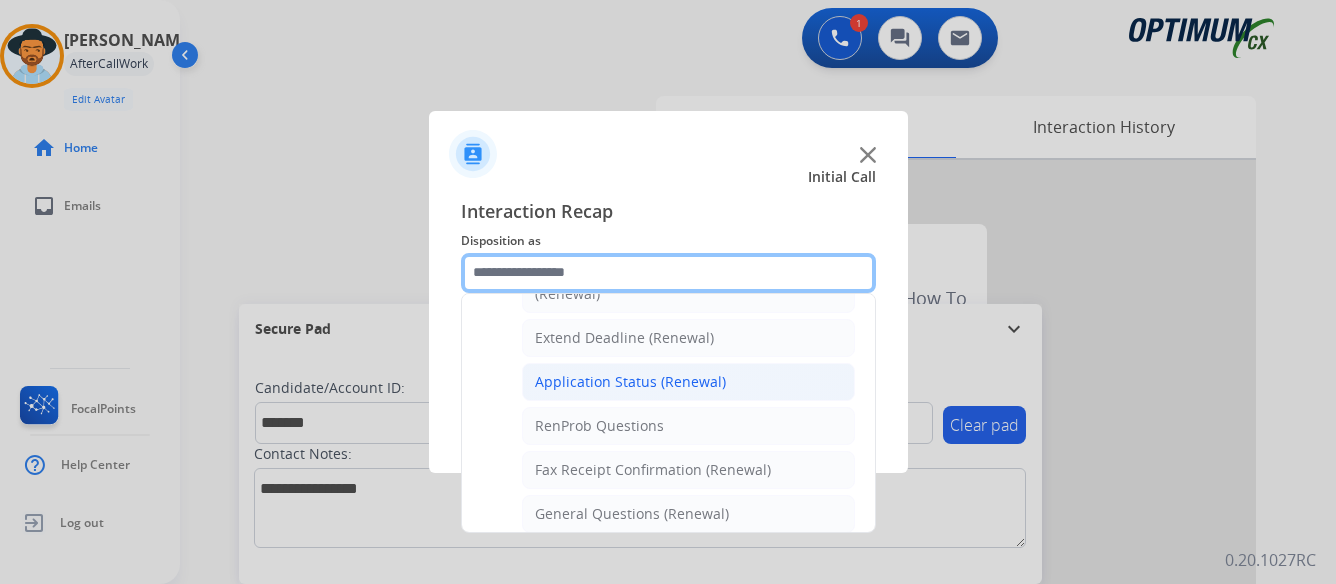 scroll, scrollTop: 436, scrollLeft: 0, axis: vertical 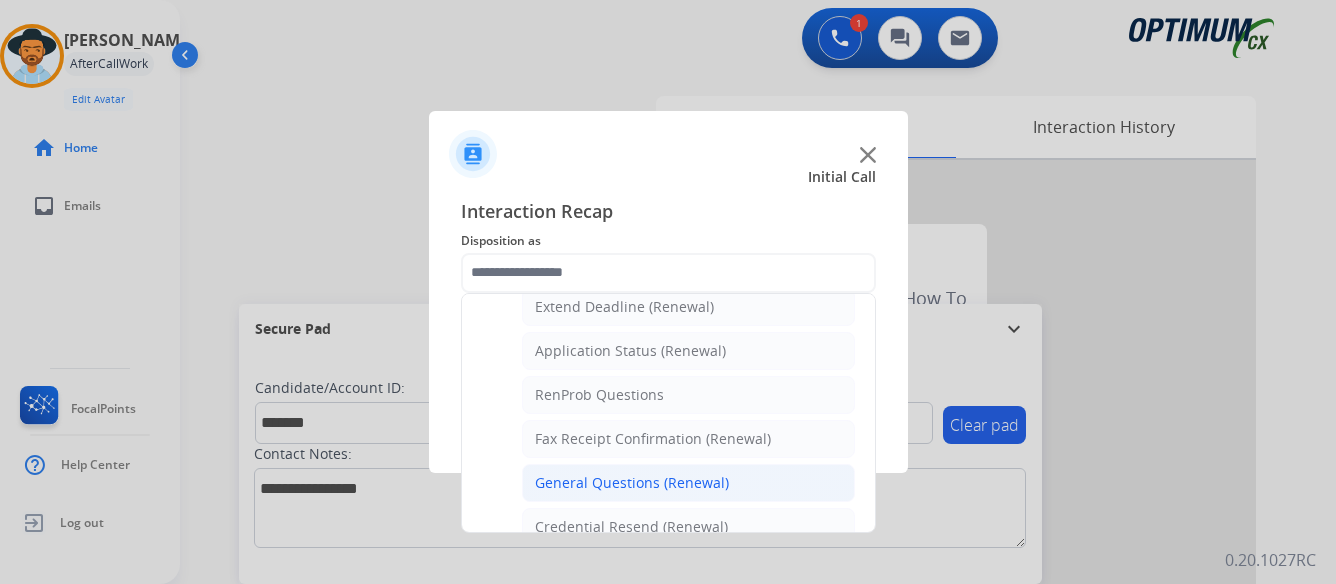click on "General Questions (Renewal)" 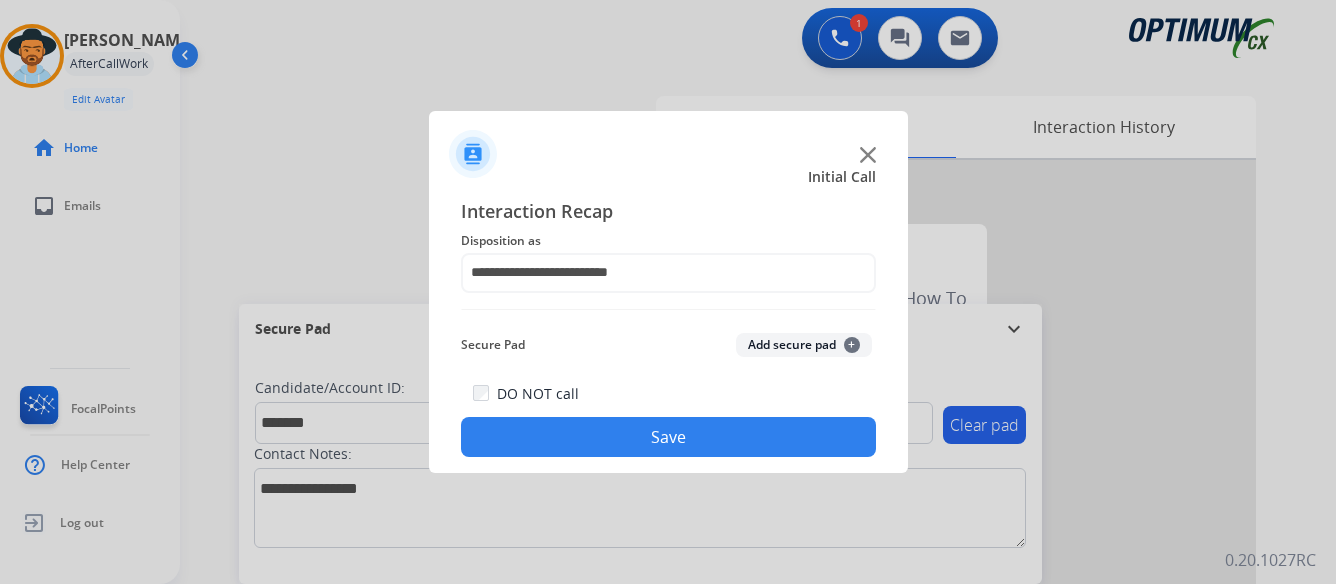 click on "Save" 